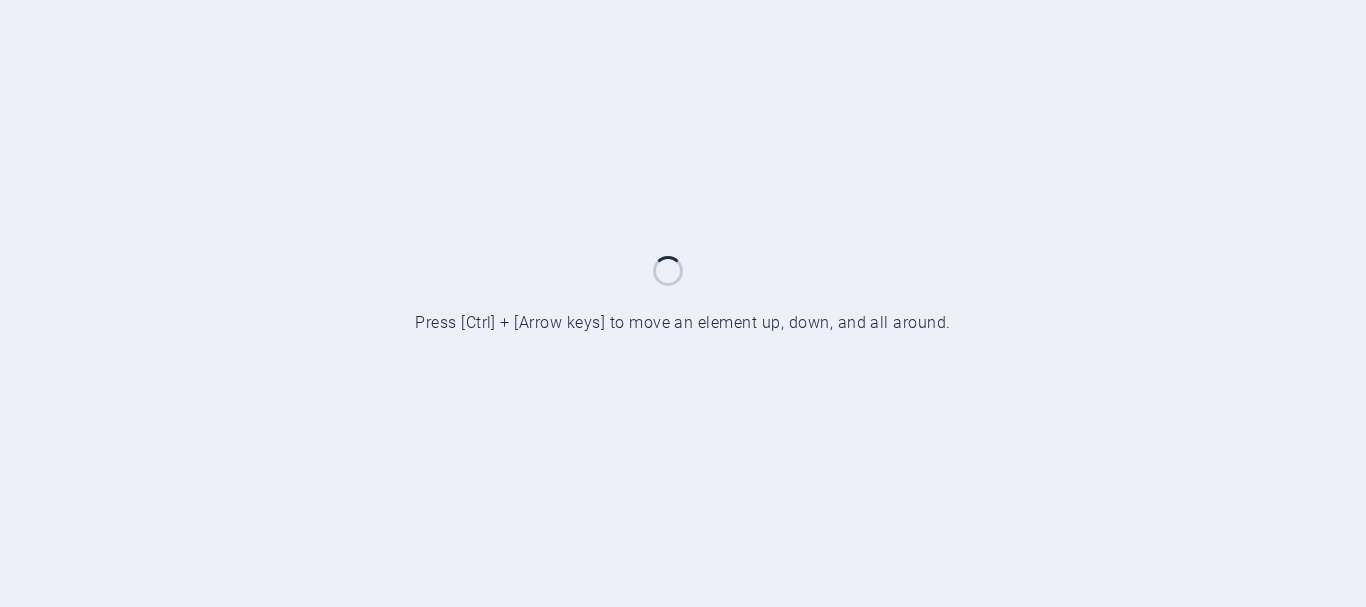scroll, scrollTop: 0, scrollLeft: 0, axis: both 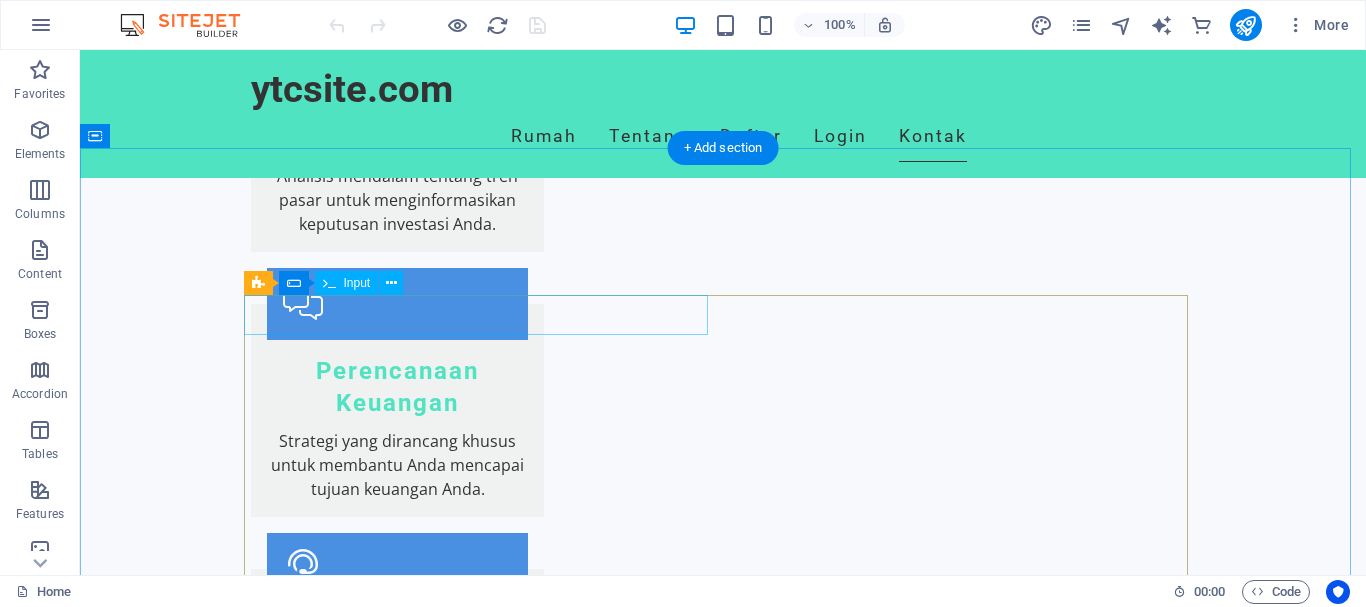 click at bounding box center [483, 2410] 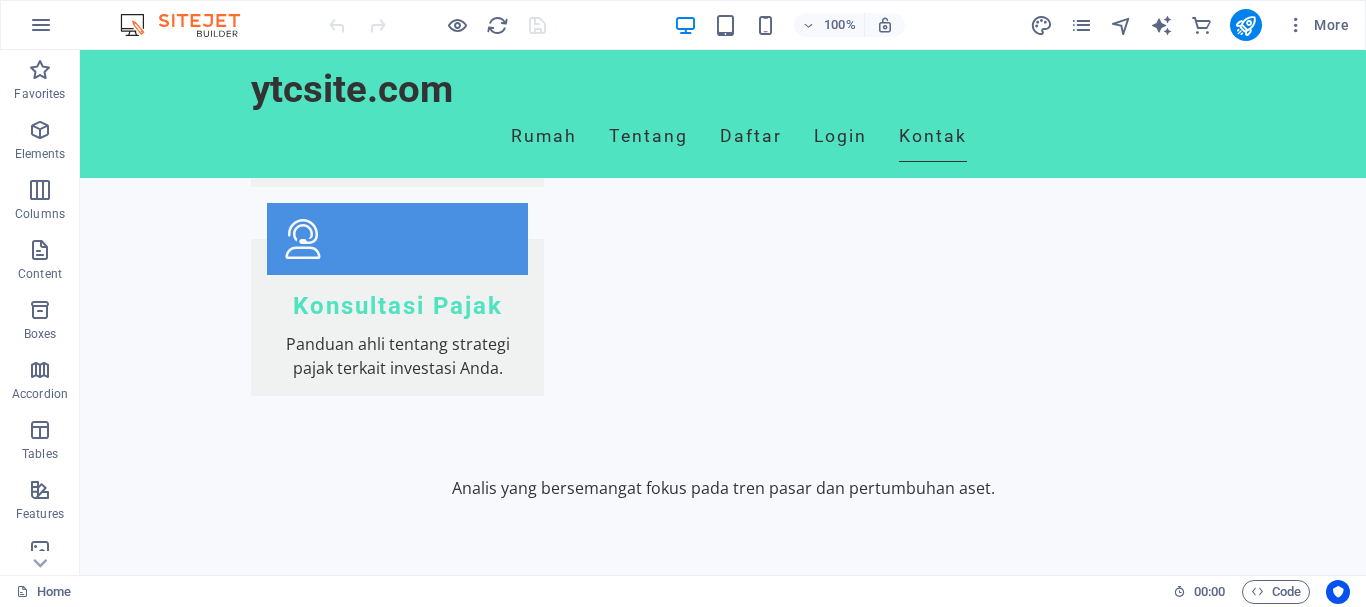 scroll, scrollTop: 2282, scrollLeft: 0, axis: vertical 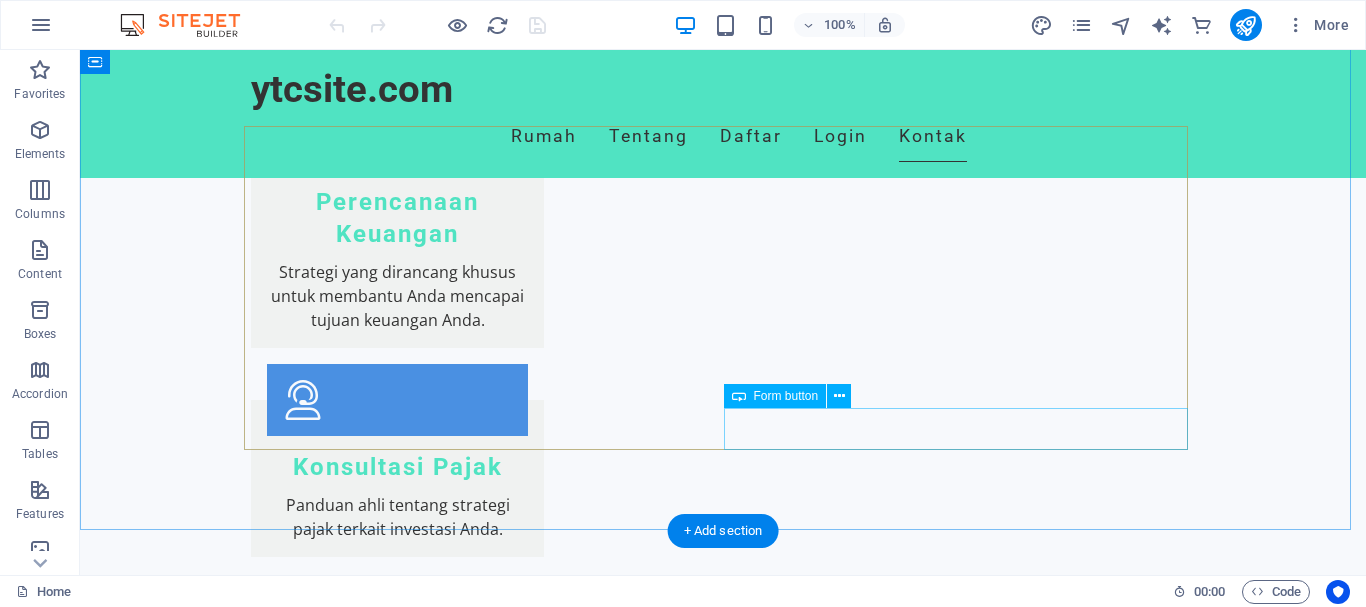 click on "Kirim Pertanyaan" at bounding box center [963, 2533] 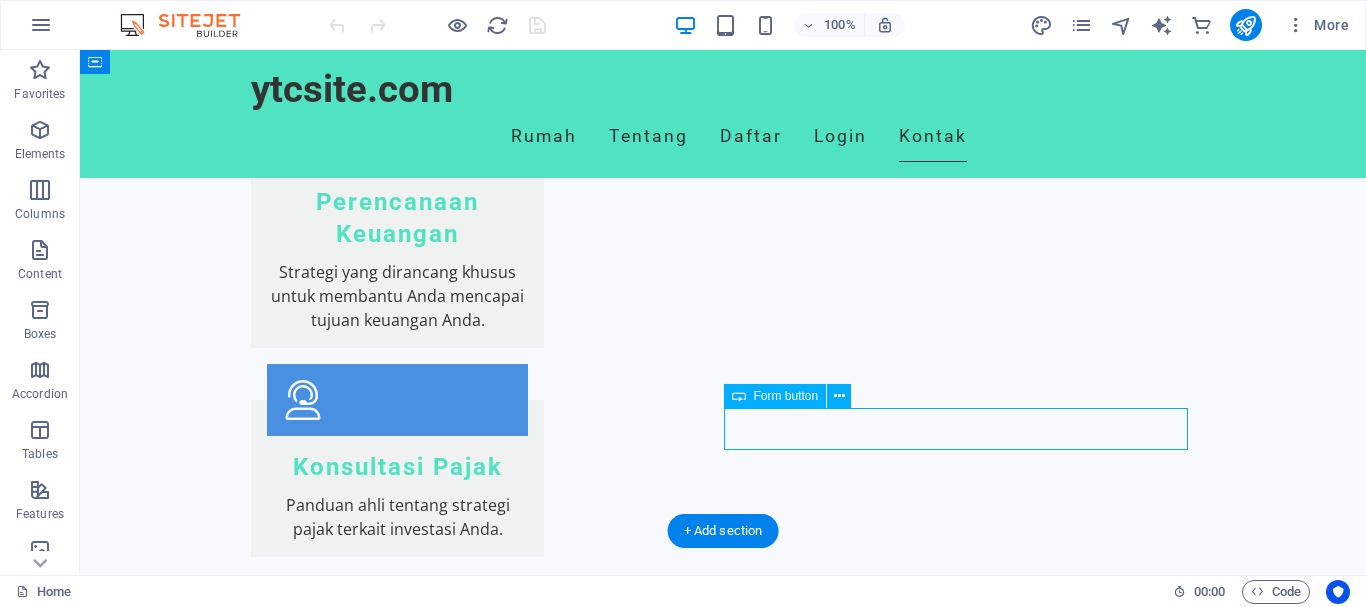 click on "Kirim Pertanyaan" at bounding box center (963, 2533) 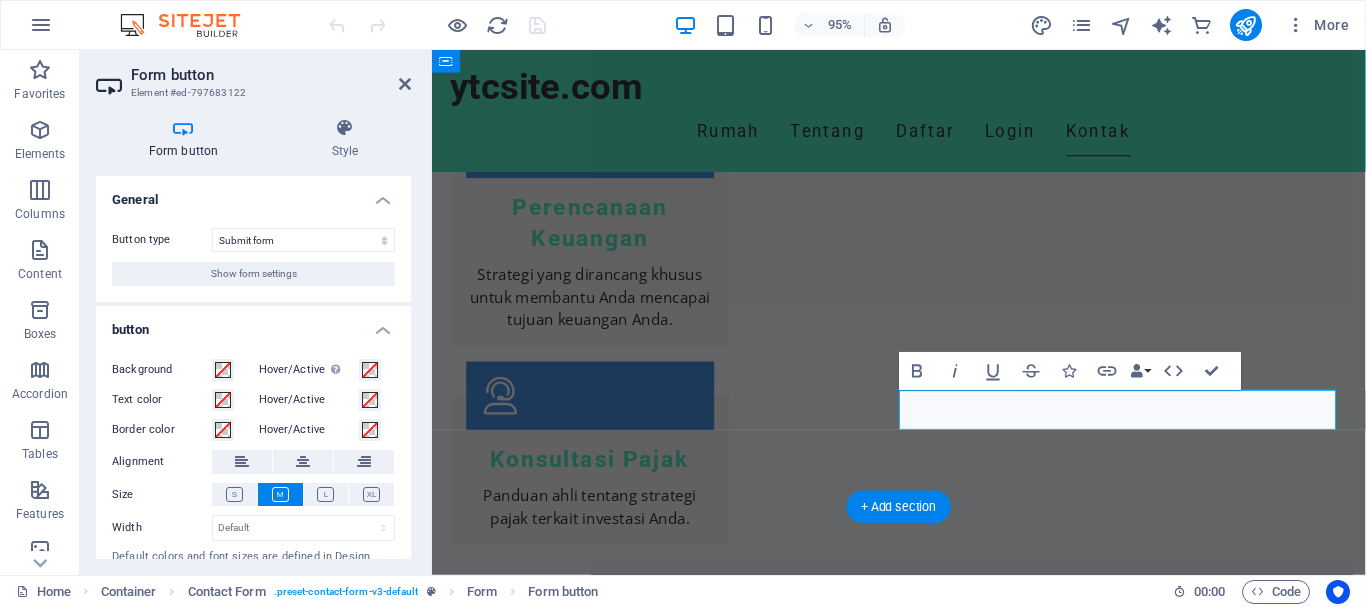scroll, scrollTop: 2296, scrollLeft: 0, axis: vertical 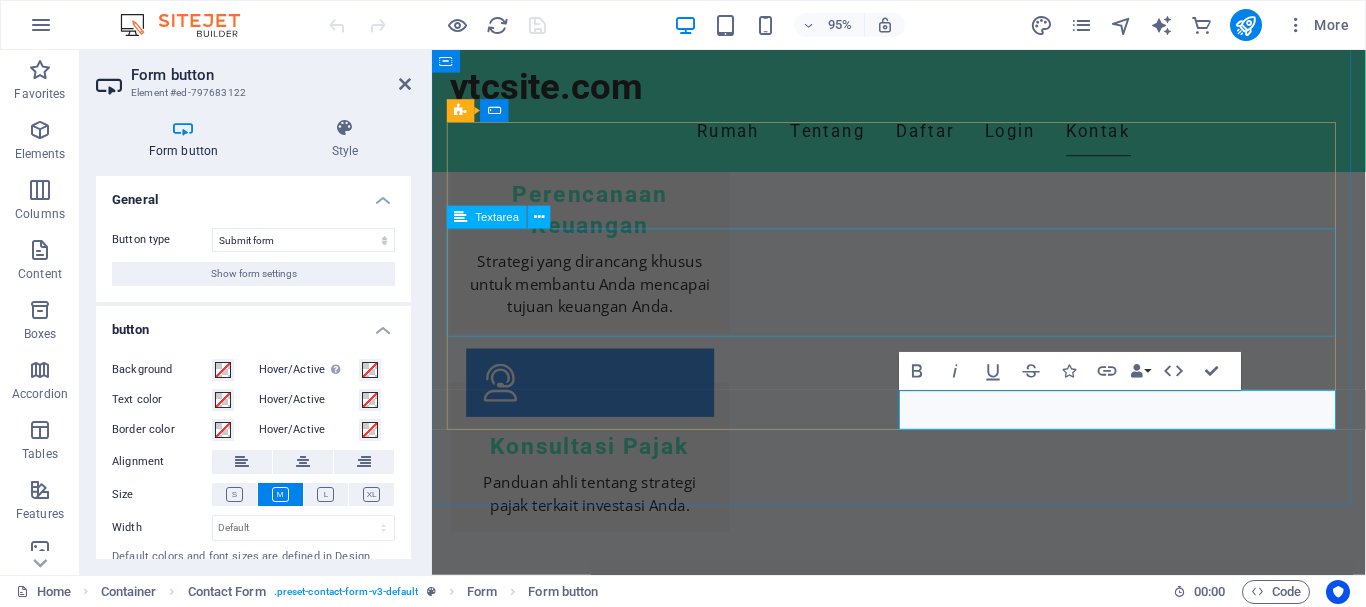 drag, startPoint x: 862, startPoint y: 385, endPoint x: 467, endPoint y: 348, distance: 396.72913 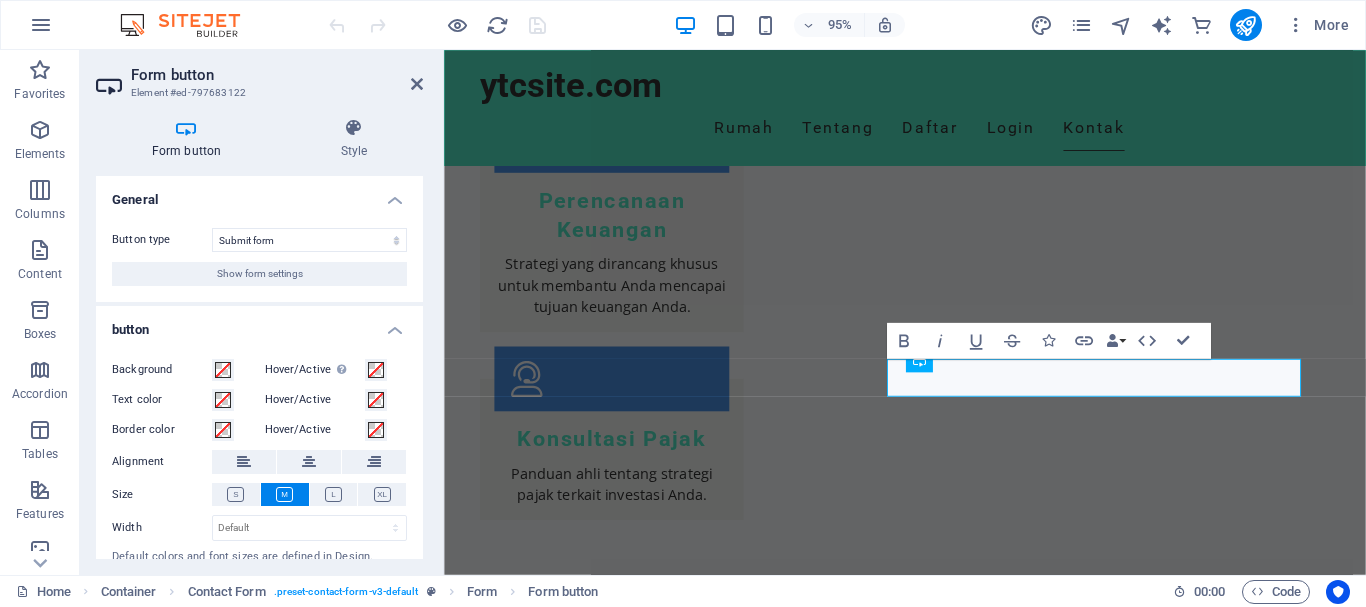 scroll, scrollTop: 2311, scrollLeft: 0, axis: vertical 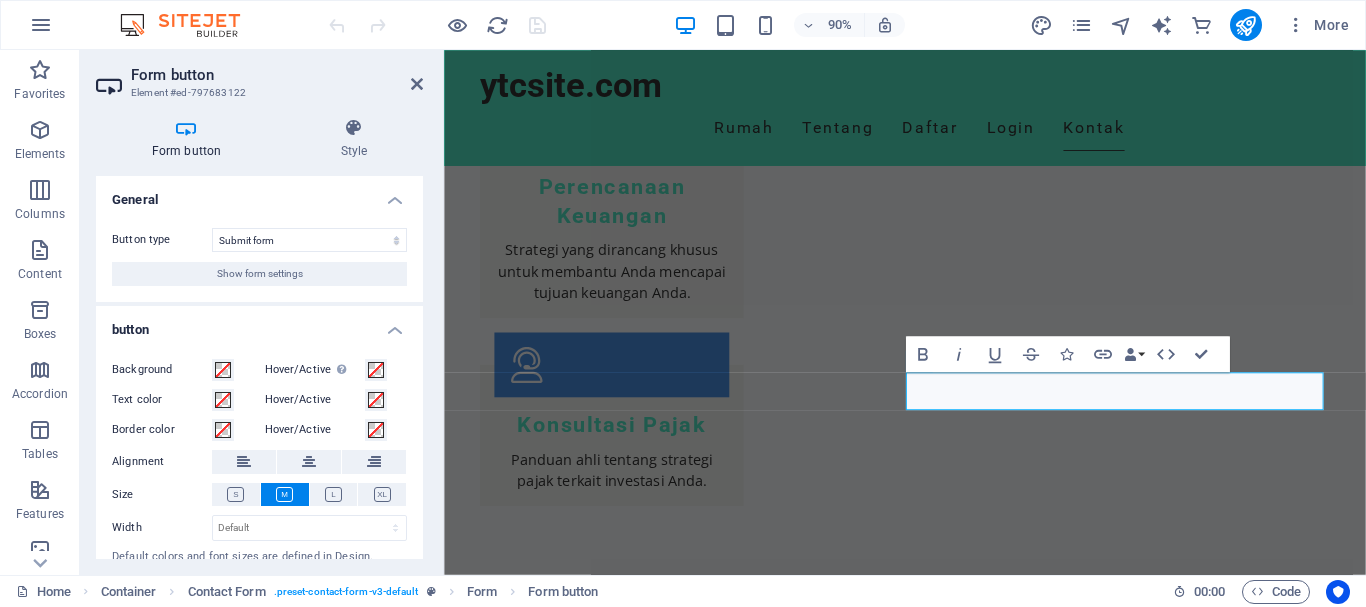 drag, startPoint x: 417, startPoint y: 335, endPoint x: 427, endPoint y: 333, distance: 10.198039 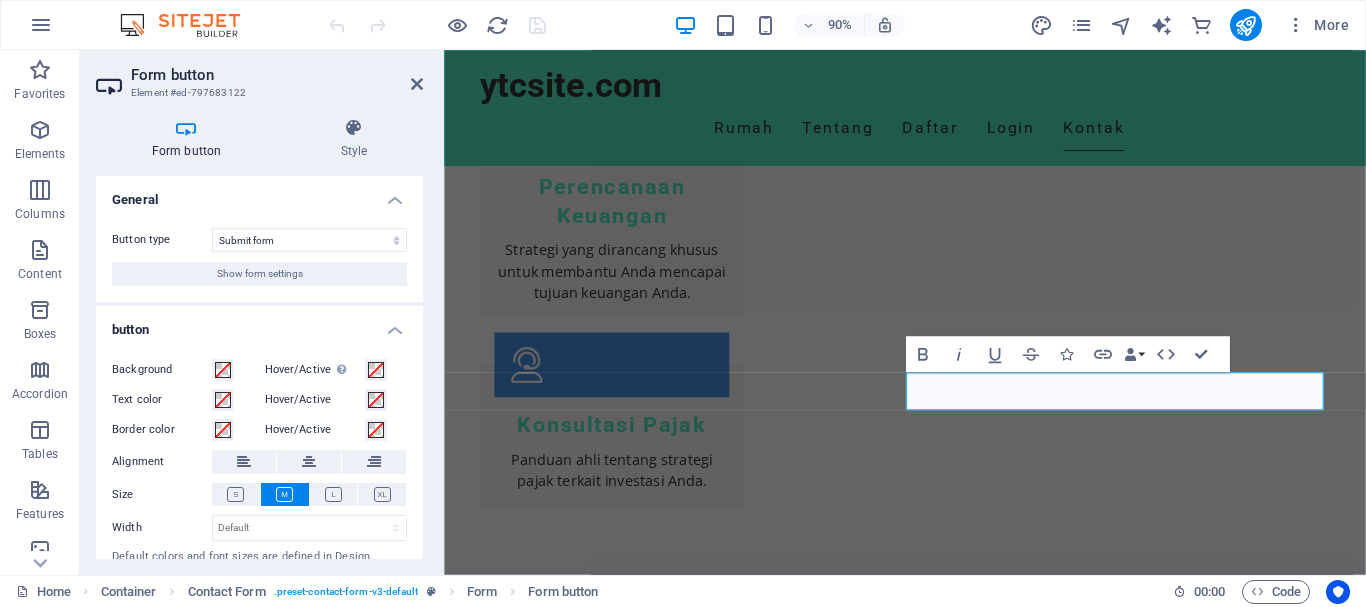 click on "Form button Style General Button type Submit form Reset form No action Show form settings button Background Hover/Active Switch to preview mode to test the active/hover state Text color Hover/Active Border color Hover/Active Alignment Size Width Default px rem % em vh vw Default colors and font sizes are defined in Design. Edit design Contact Form Element Layout How this element expands within the layout (Flexbox). Size Default auto px % 1/1 1/2 1/3 1/4 1/5 1/6 1/7 1/8 1/9 1/10 Grow Shrink Order Container layout Visible Visible Opacity 100 % Overflow Spacing Margin Default auto px % rem vw vh Custom Custom auto px % rem vw vh auto px % rem vw vh auto px % rem vw vh auto px % rem vw vh Padding Default px rem % vh vw Custom Custom px rem % vh vw px rem % vh vw px rem % vh vw px rem % vh vw Border Style              - Width 1 auto px rem % vh vw Custom Custom 1 auto px rem % vh vw 1 auto px rem % vh vw 1 auto px rem % vh vw 1 auto px rem % vh vw  - Color Round corners Default px rem % vh vw Custom px %" at bounding box center (259, 338) 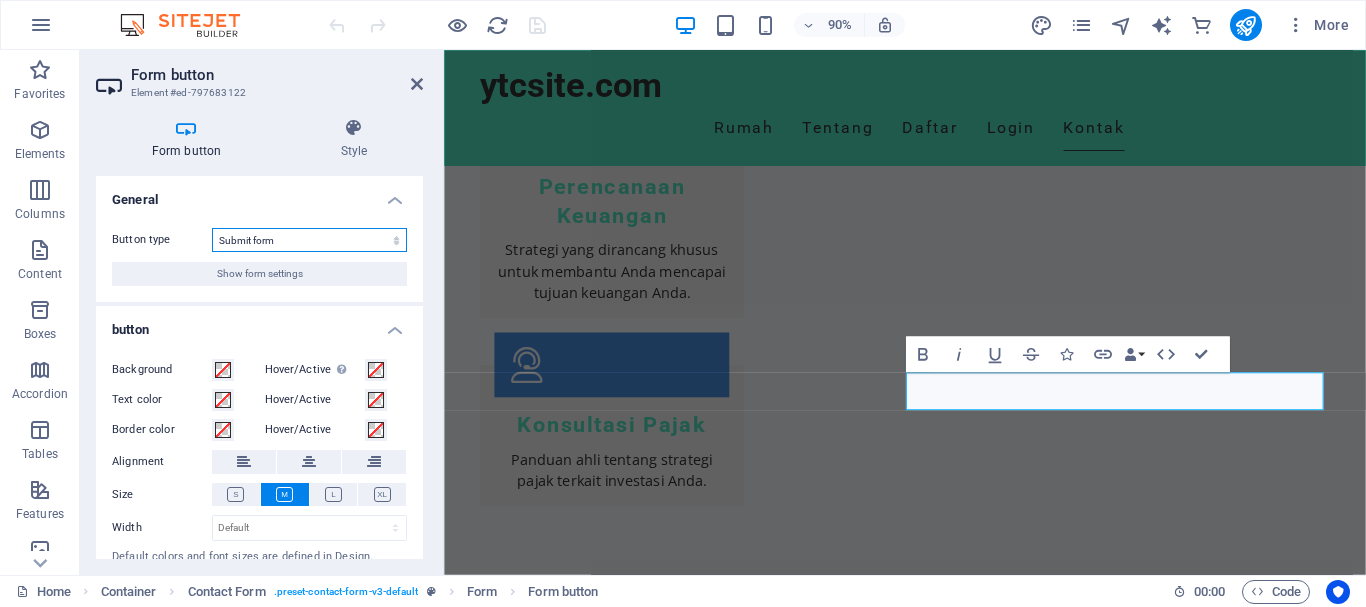 click on "Submit form Reset form No action" at bounding box center [309, 240] 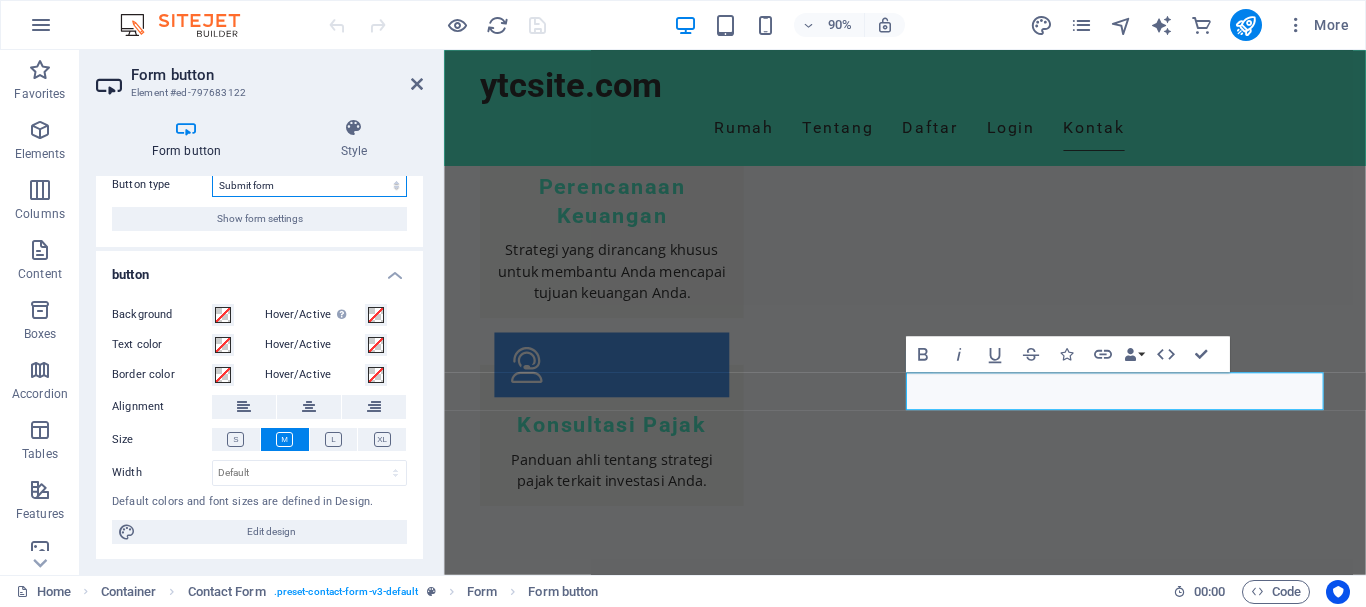 scroll, scrollTop: 56, scrollLeft: 0, axis: vertical 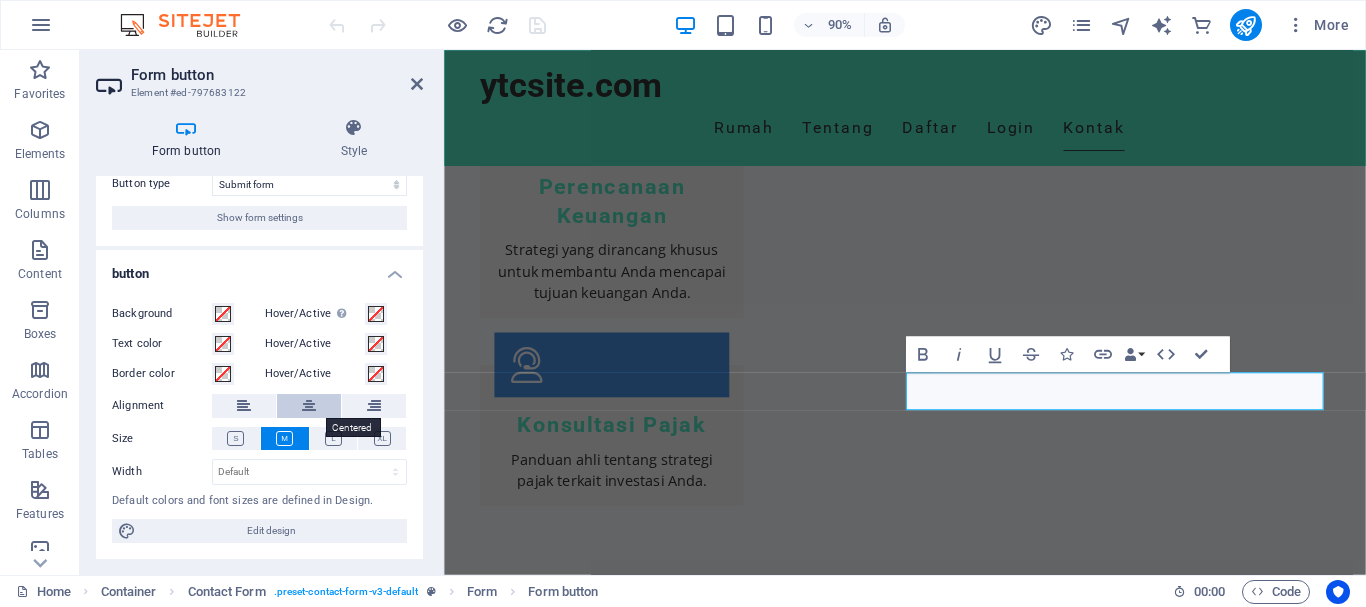click at bounding box center (309, 406) 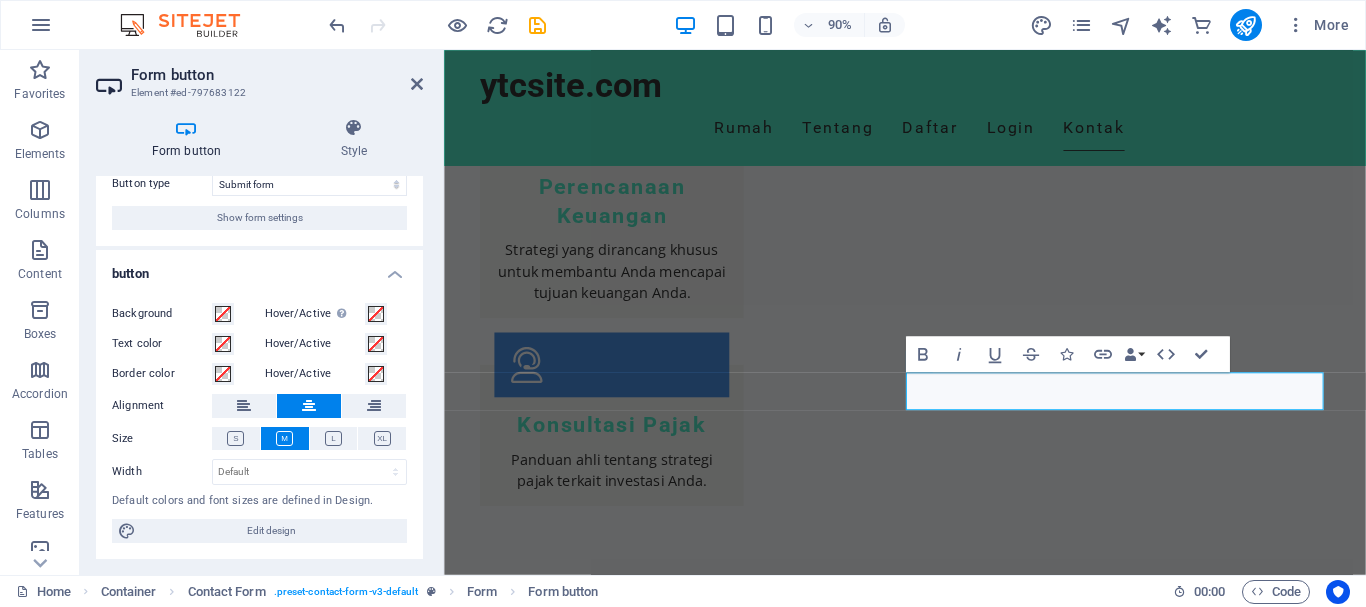 drag, startPoint x: 416, startPoint y: 464, endPoint x: 413, endPoint y: 320, distance: 144.03125 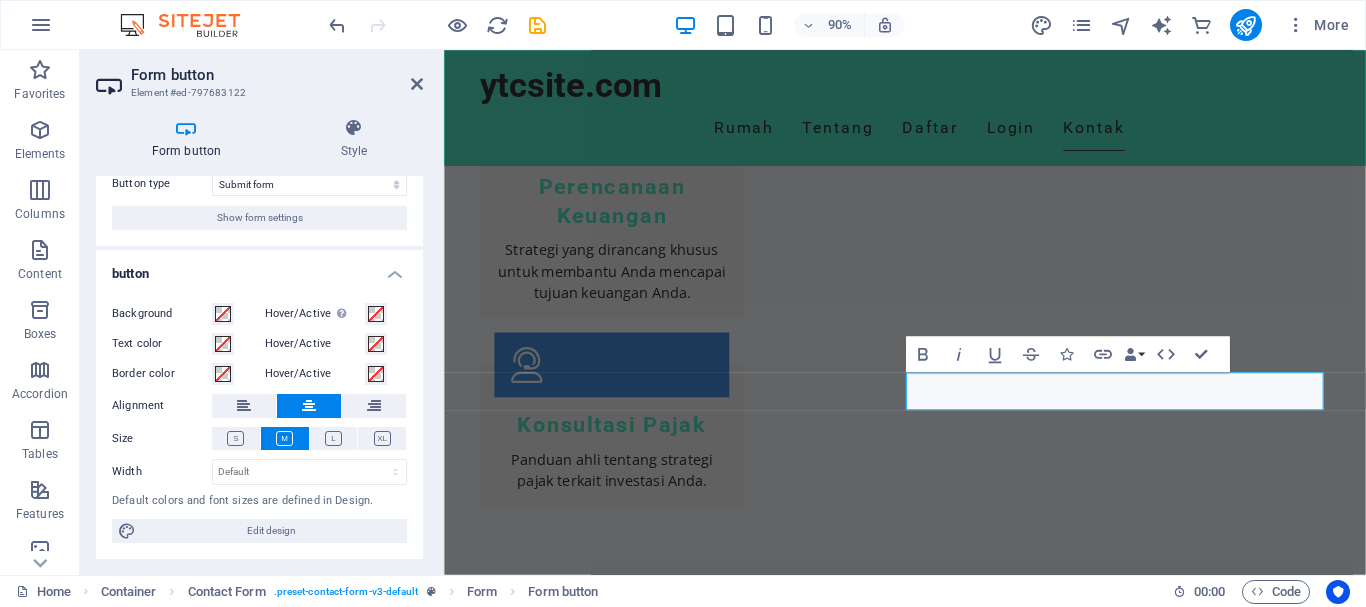 click on "Background Hover/Active Switch to preview mode to test the active/hover state Text color Hover/Active Border color Hover/Active Alignment Size Width Default px rem % em vh vw Default colors and font sizes are defined in Design. Edit design" at bounding box center [259, 423] 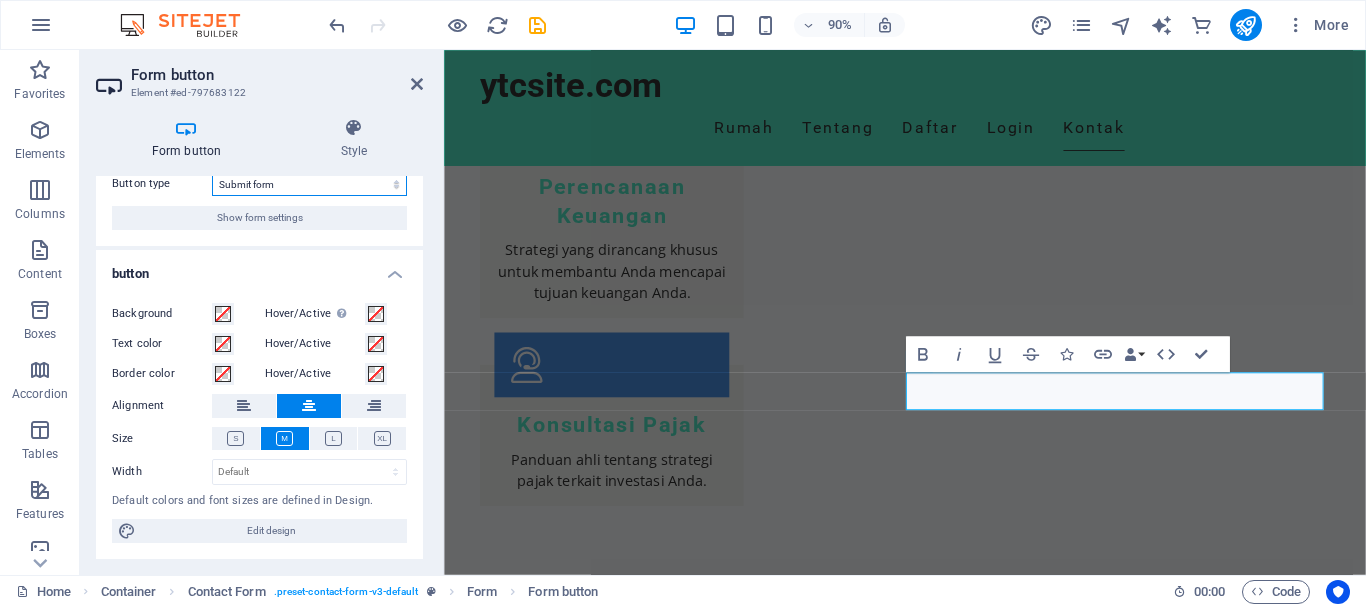 click on "Submit form Reset form No action" at bounding box center (309, 184) 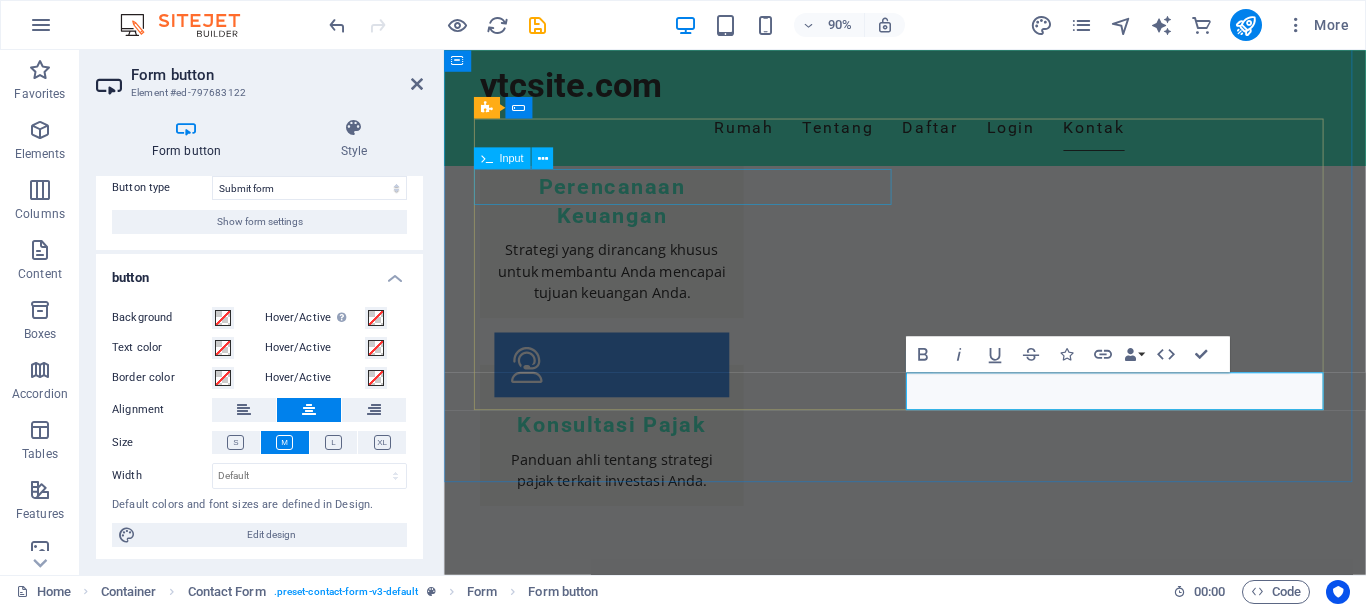 click at bounding box center (716, 2299) 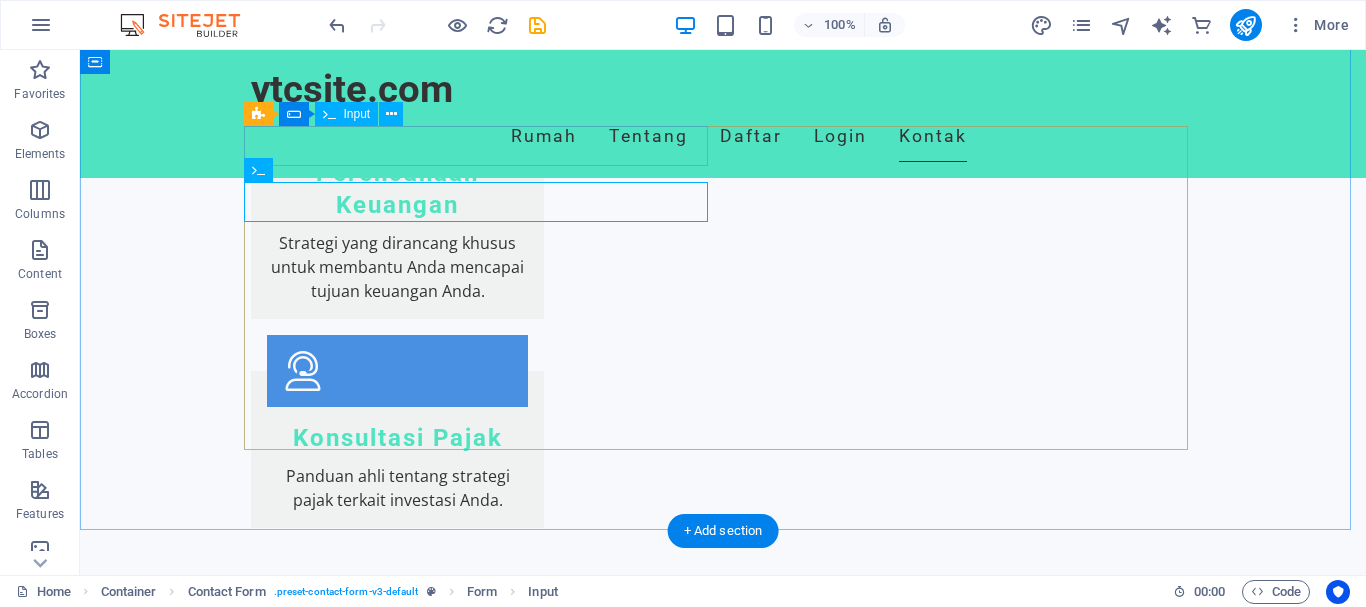 scroll, scrollTop: 2282, scrollLeft: 0, axis: vertical 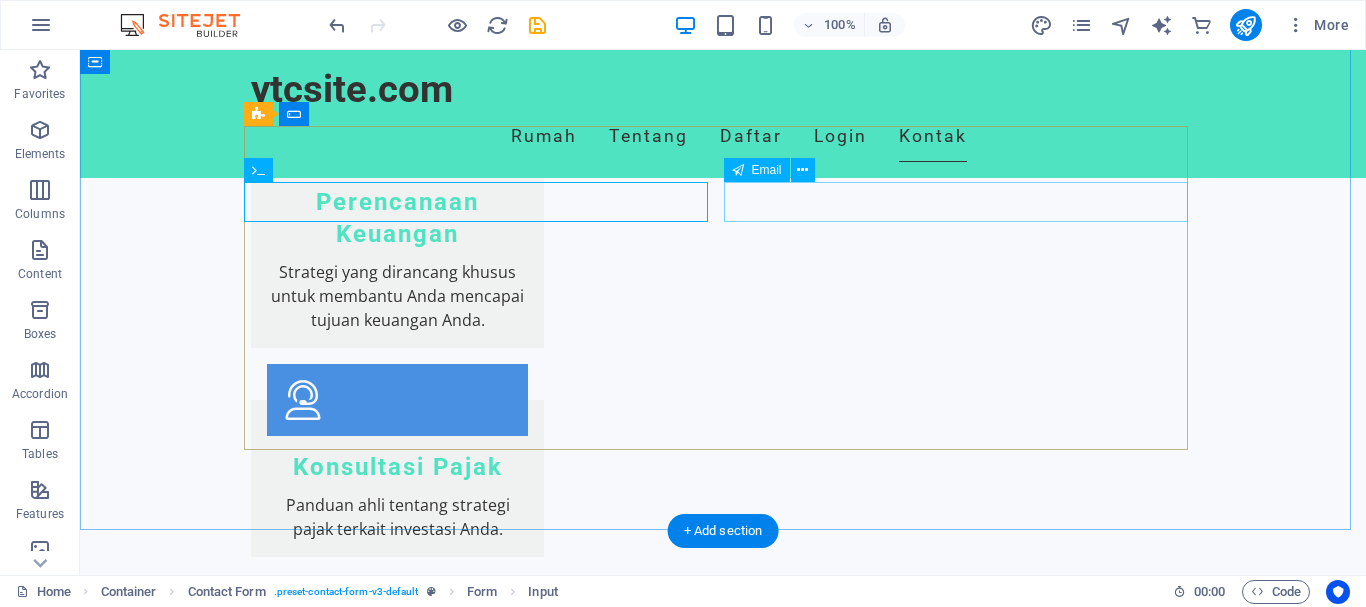 click at bounding box center (963, 2299) 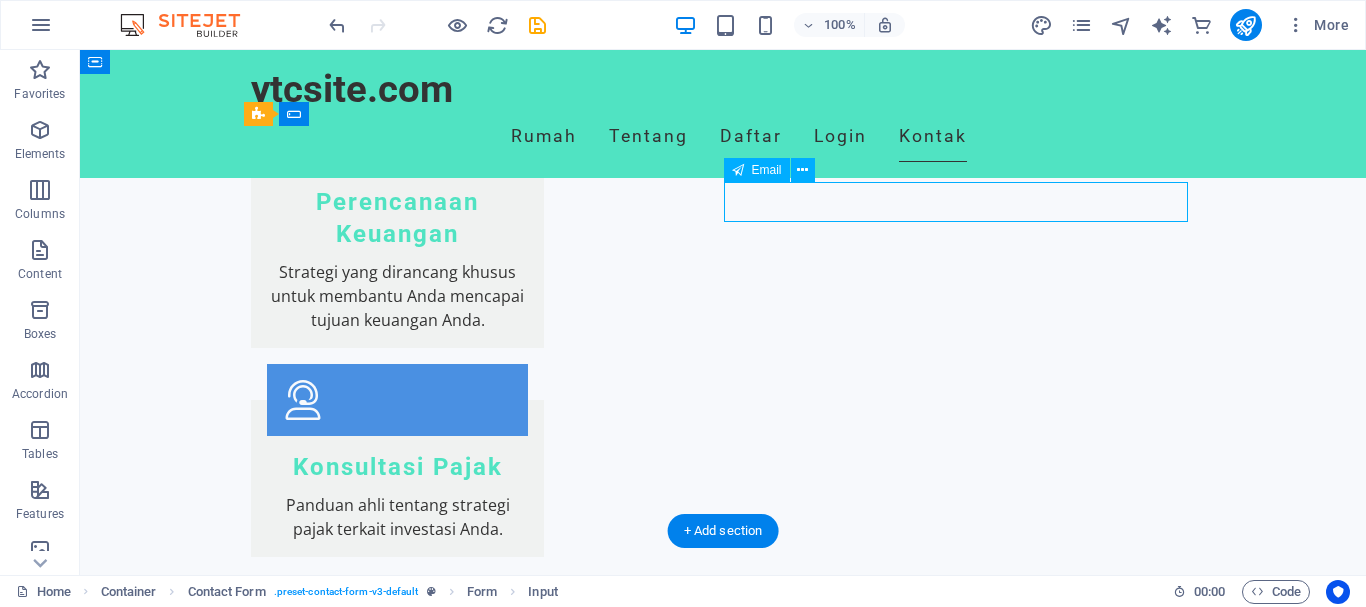click at bounding box center (963, 2299) 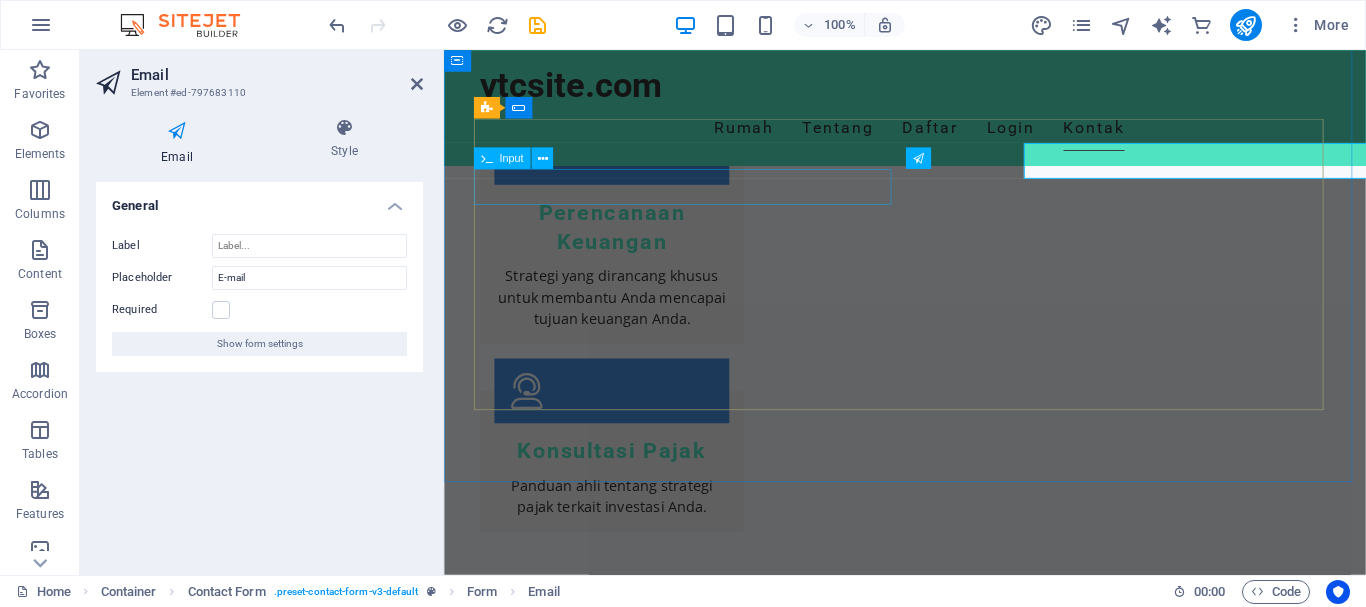 scroll, scrollTop: 2311, scrollLeft: 0, axis: vertical 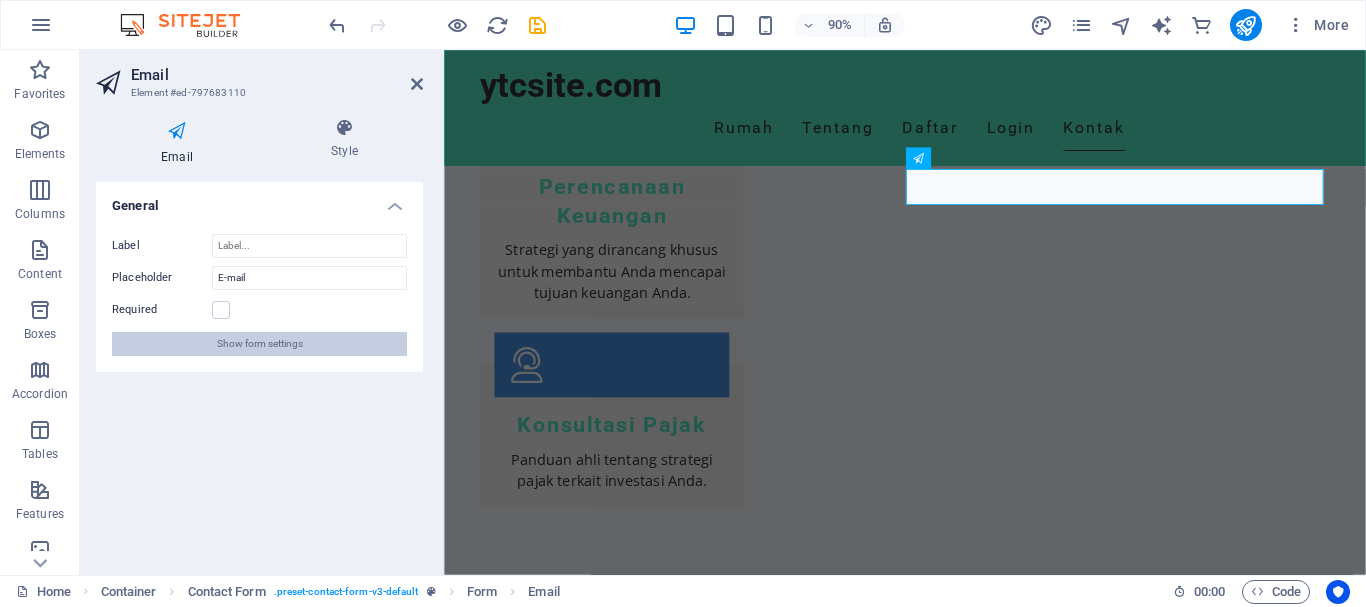click on "Show form settings" at bounding box center [260, 344] 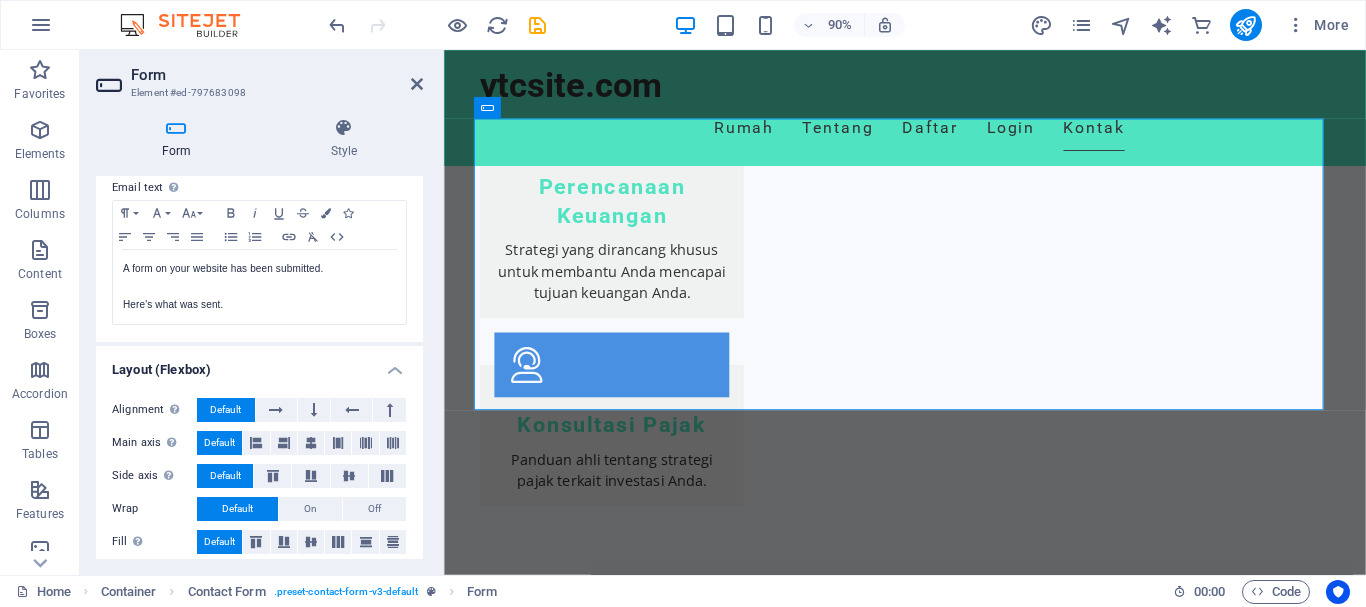 scroll, scrollTop: 736, scrollLeft: 0, axis: vertical 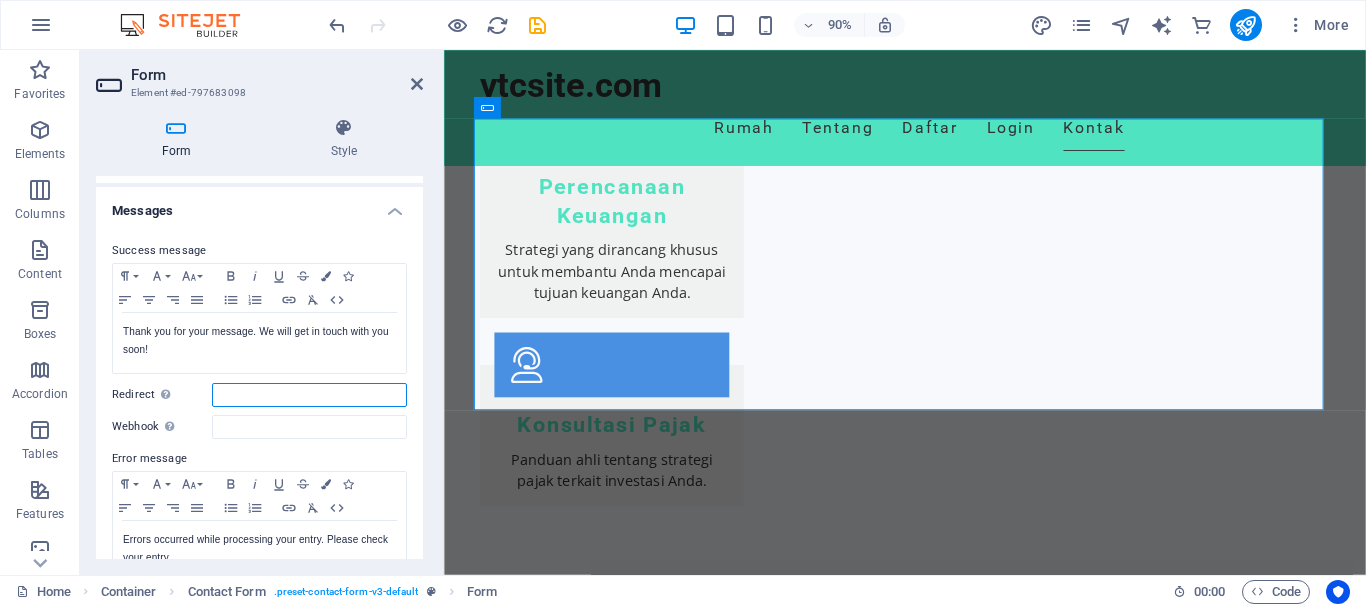 click on "Redirect Define a redirect target upon successful form submission; for example, a success page." at bounding box center (309, 395) 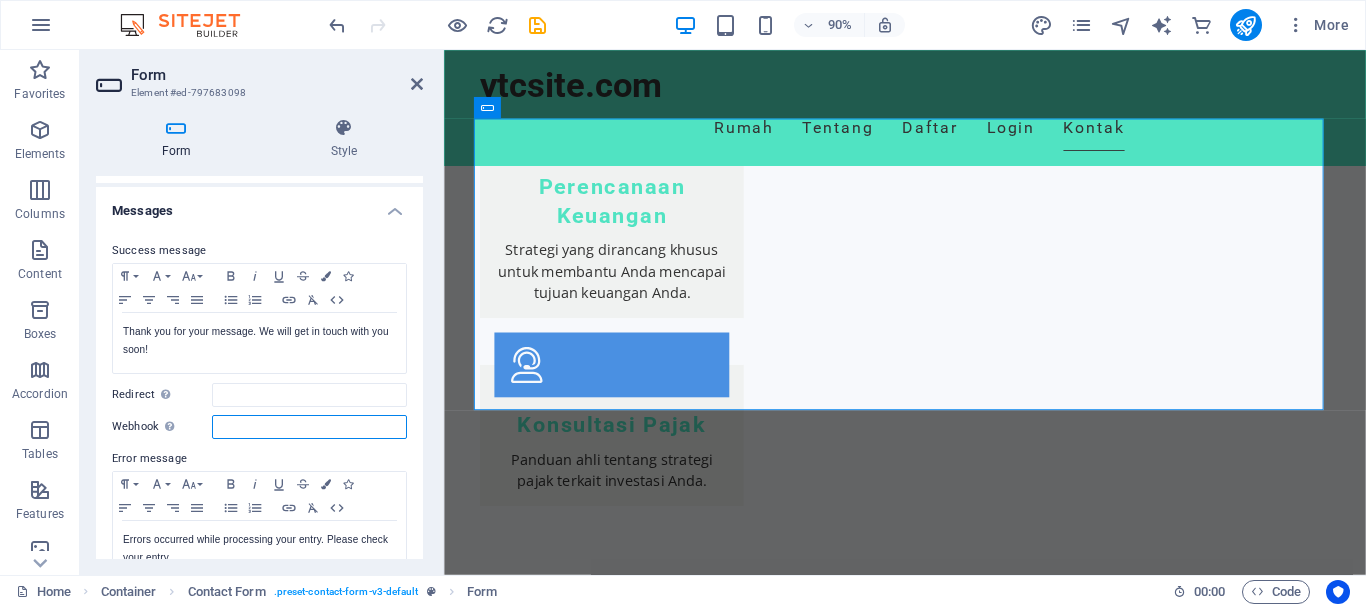 click on "Webhook A webhook is a push notification from this form to another server. Every time someone submits this form, the data will be pushed to your server." at bounding box center [309, 427] 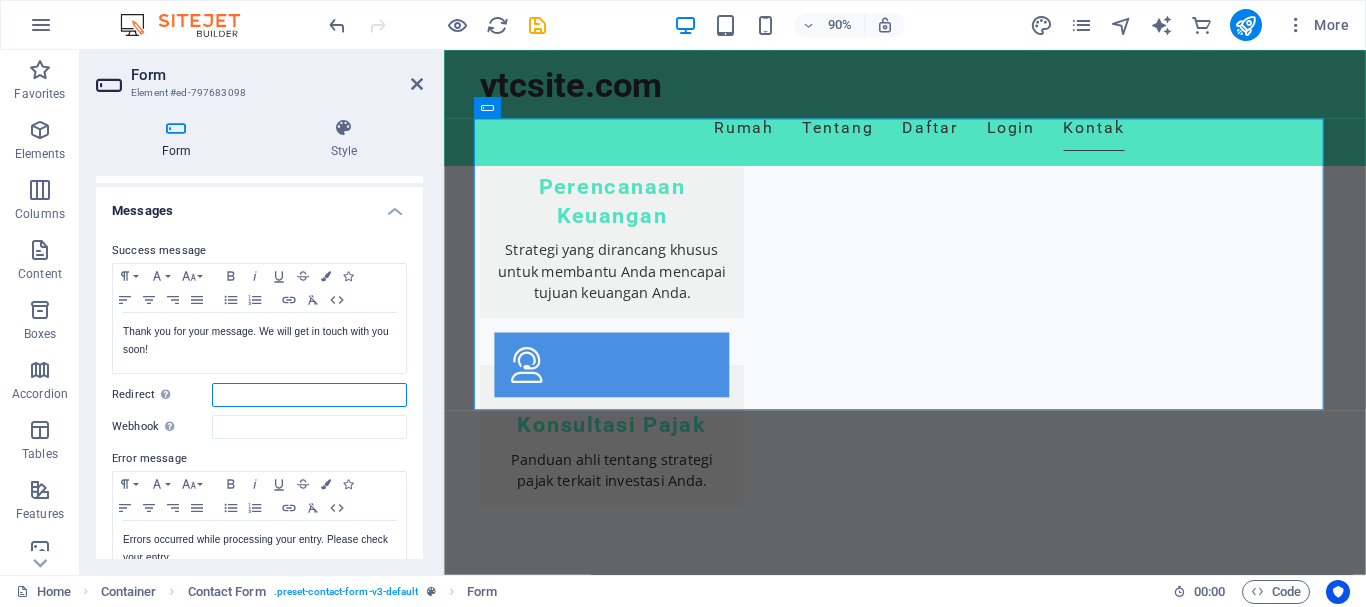 click on "Redirect Define a redirect target upon successful form submission; for example, a success page." at bounding box center (309, 395) 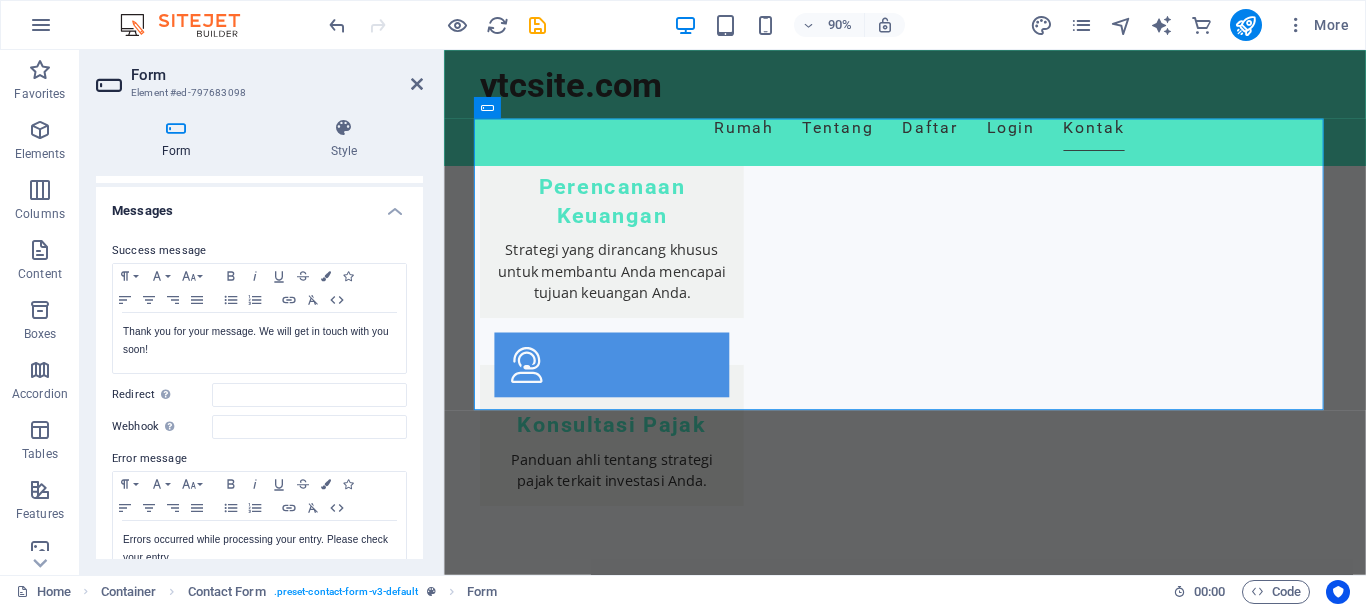 drag, startPoint x: 424, startPoint y: 315, endPoint x: 422, endPoint y: 294, distance: 21.095022 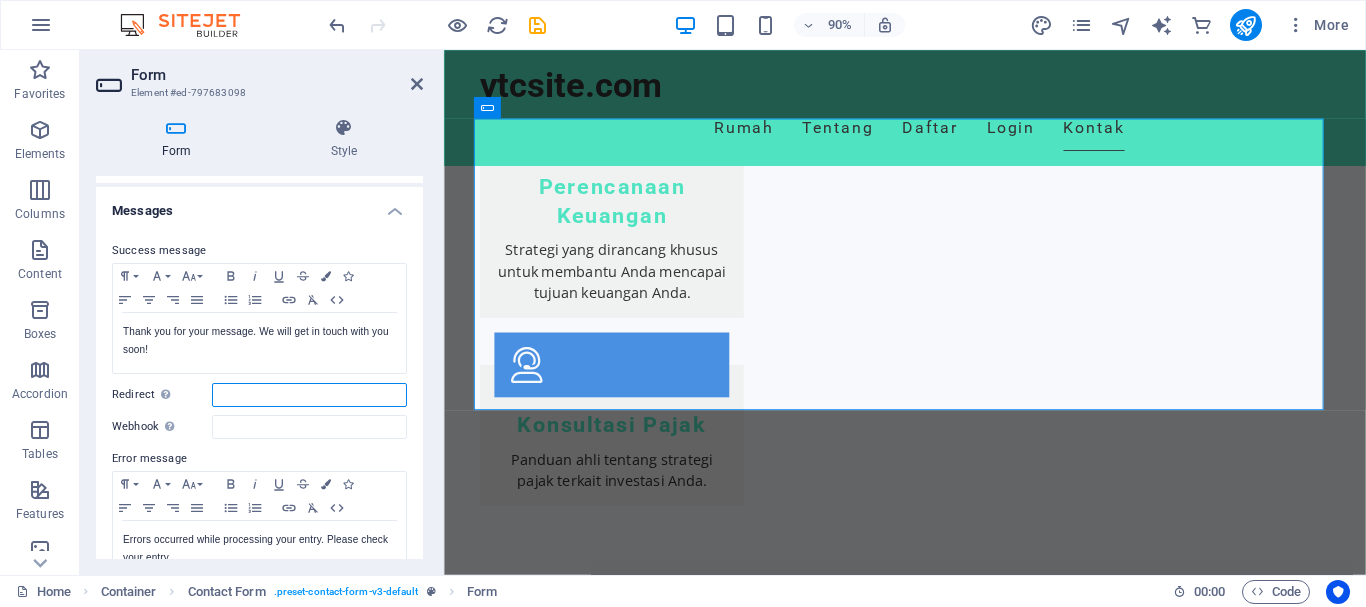 click on "Redirect Define a redirect target upon successful form submission; for example, a success page." at bounding box center (309, 395) 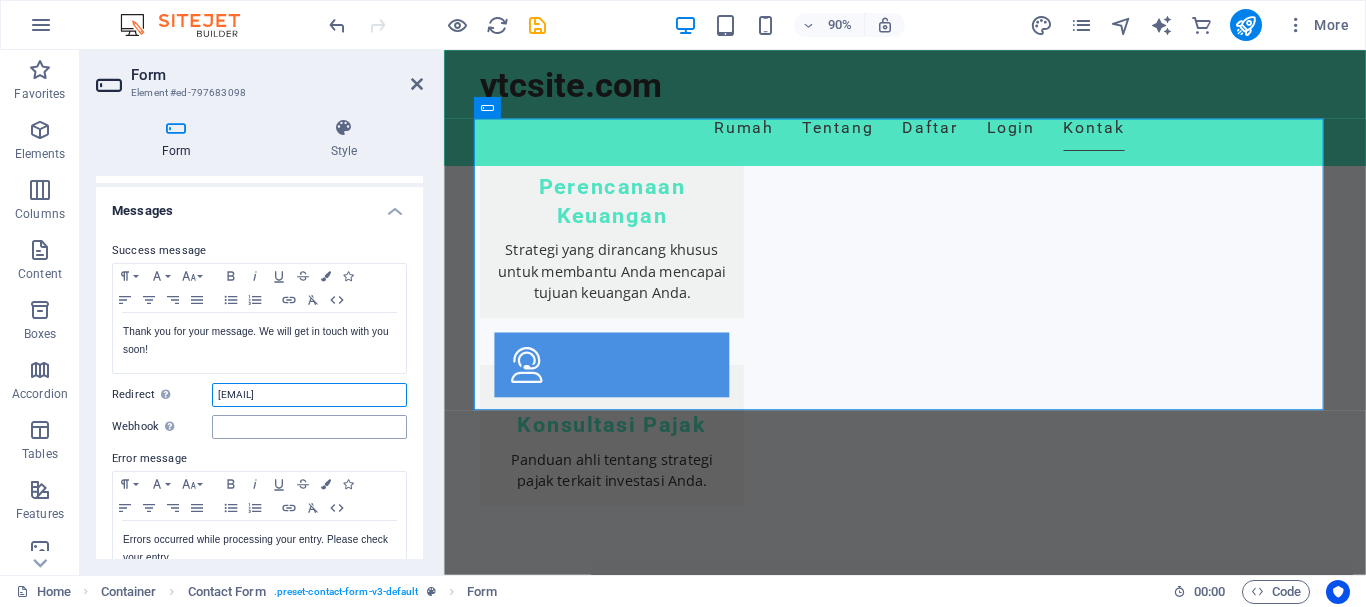 type on "youstech@ytc.com" 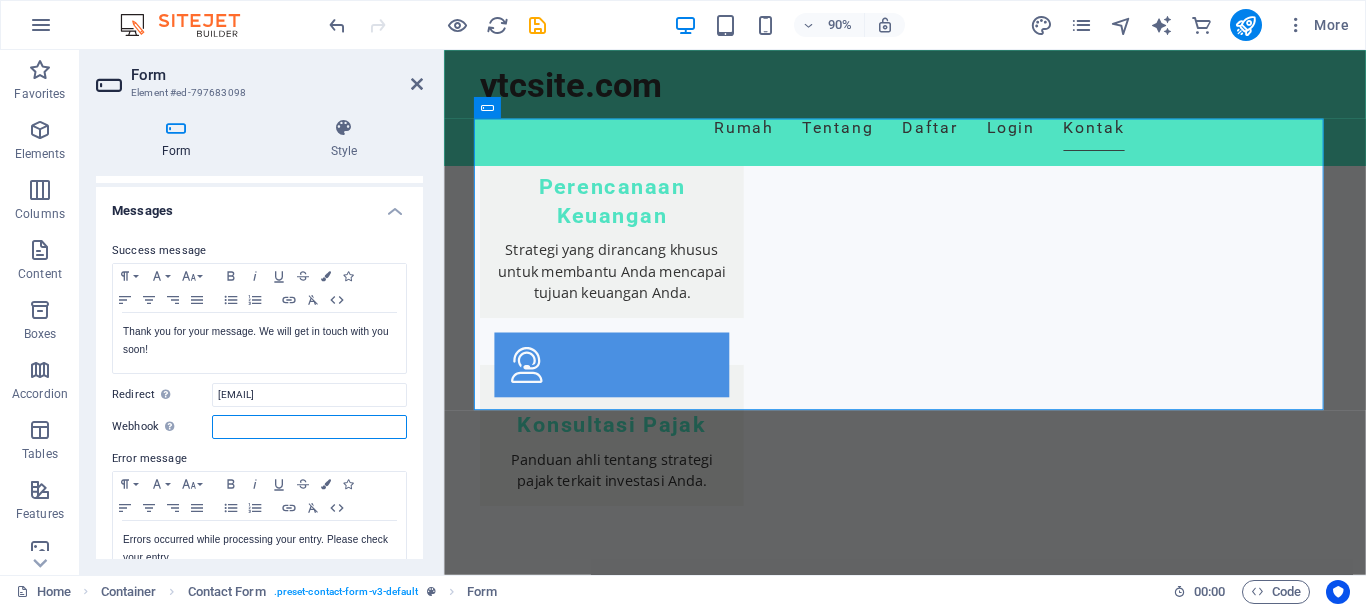 click on "Webhook A webhook is a push notification from this form to another server. Every time someone submits this form, the data will be pushed to your server." at bounding box center [309, 427] 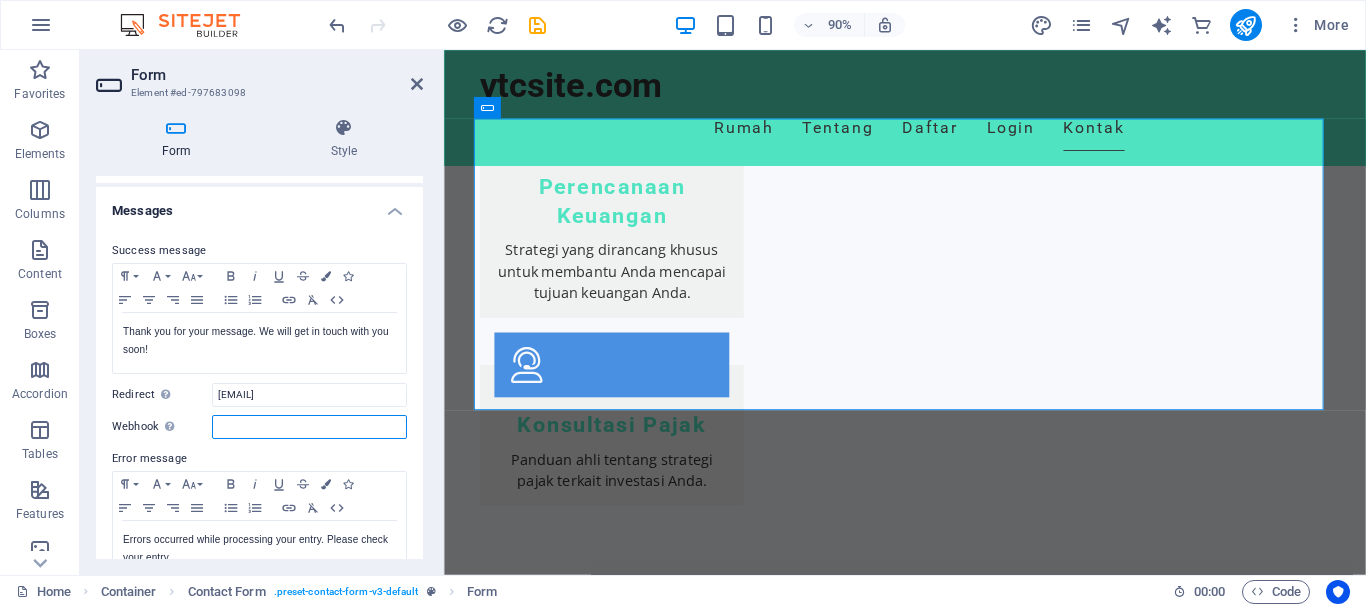 drag, startPoint x: 237, startPoint y: 390, endPoint x: 227, endPoint y: 422, distance: 33.526108 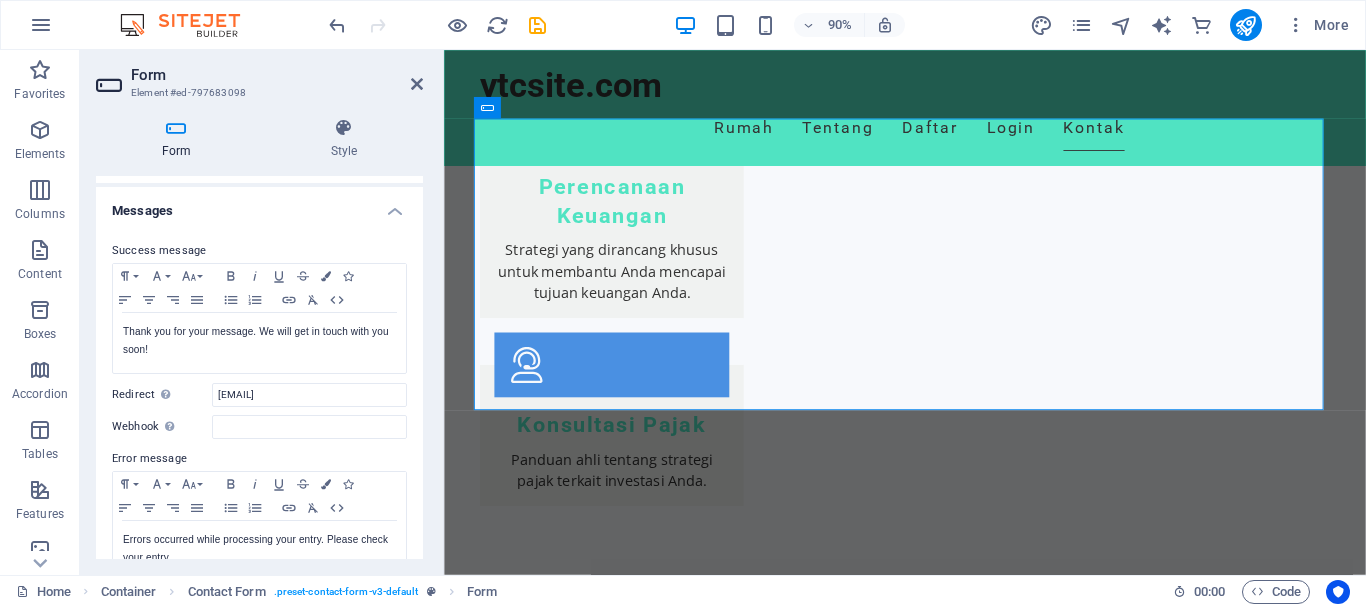drag, startPoint x: 418, startPoint y: 309, endPoint x: 421, endPoint y: 377, distance: 68.06615 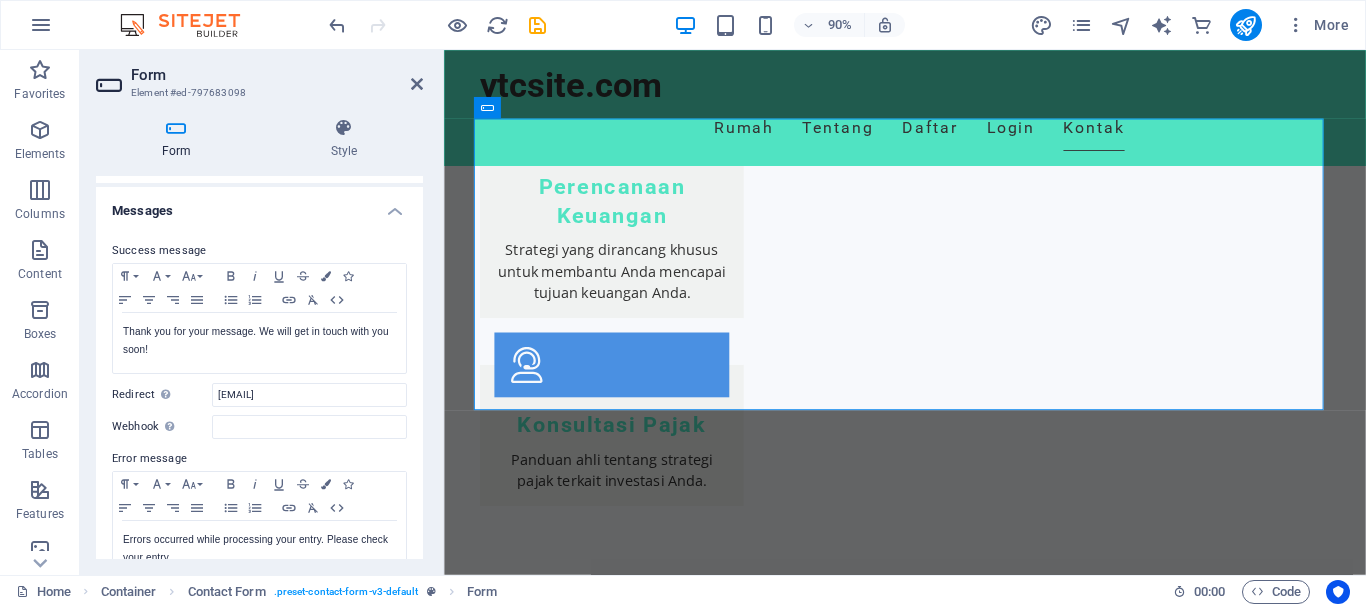 drag, startPoint x: 418, startPoint y: 320, endPoint x: 424, endPoint y: 350, distance: 30.594116 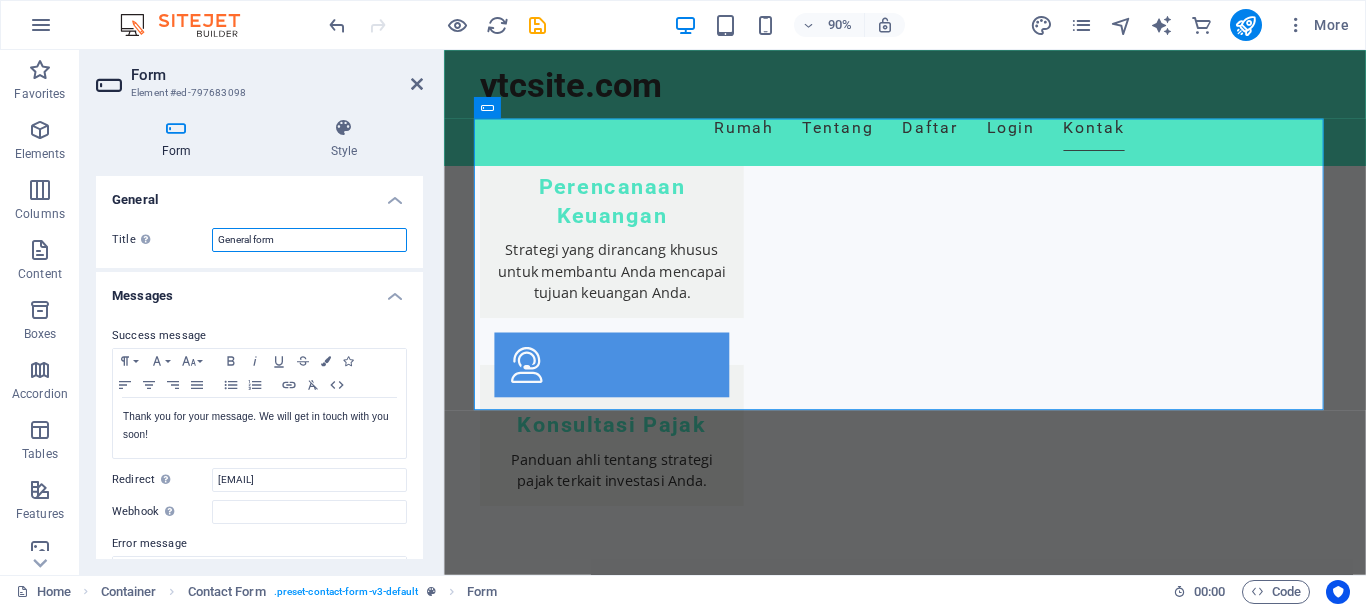 click on "General form" at bounding box center [309, 240] 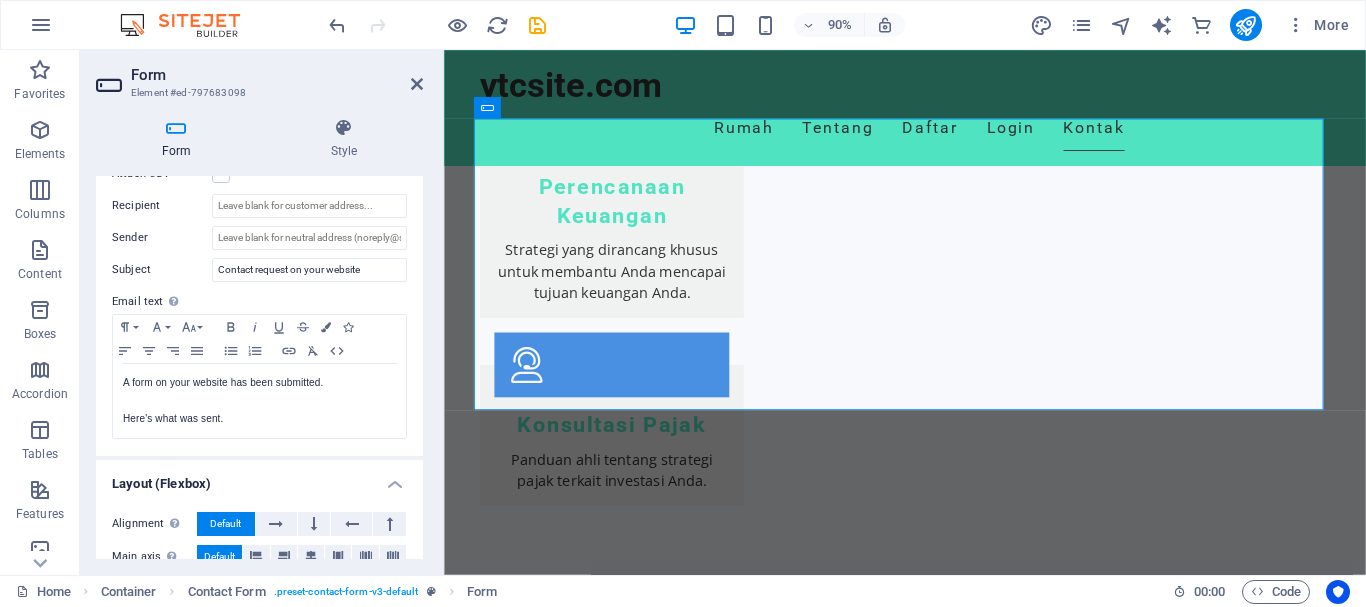scroll, scrollTop: 614, scrollLeft: 0, axis: vertical 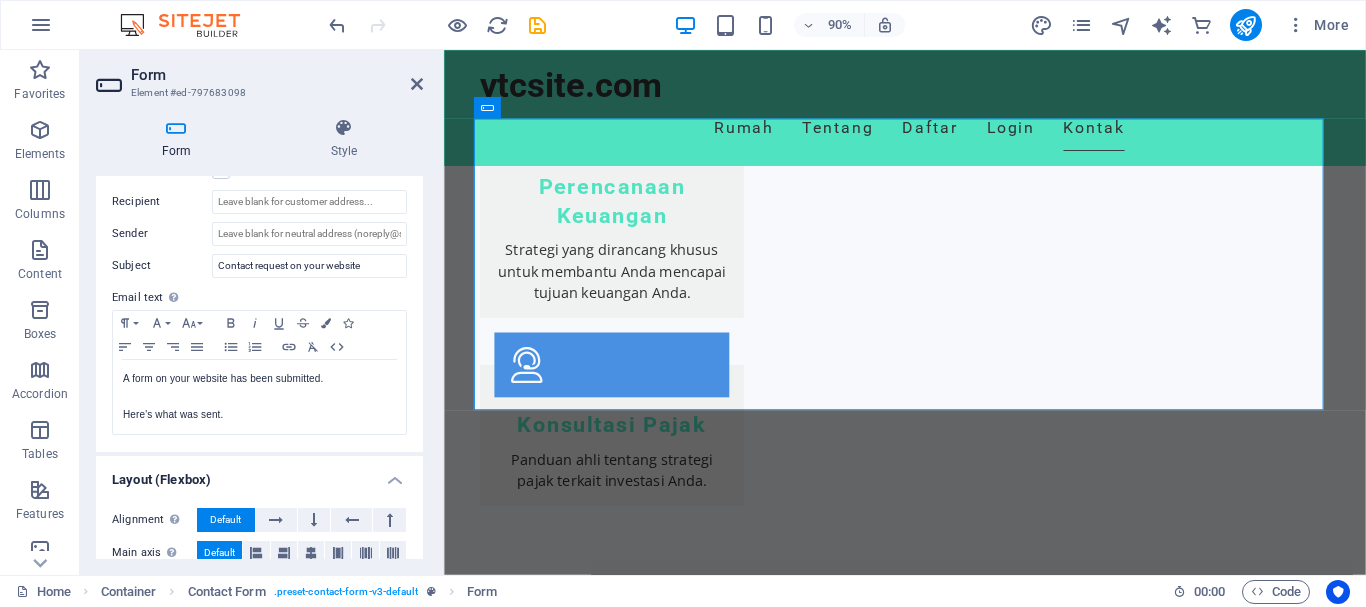 drag, startPoint x: 419, startPoint y: 267, endPoint x: 27, endPoint y: 473, distance: 442.8318 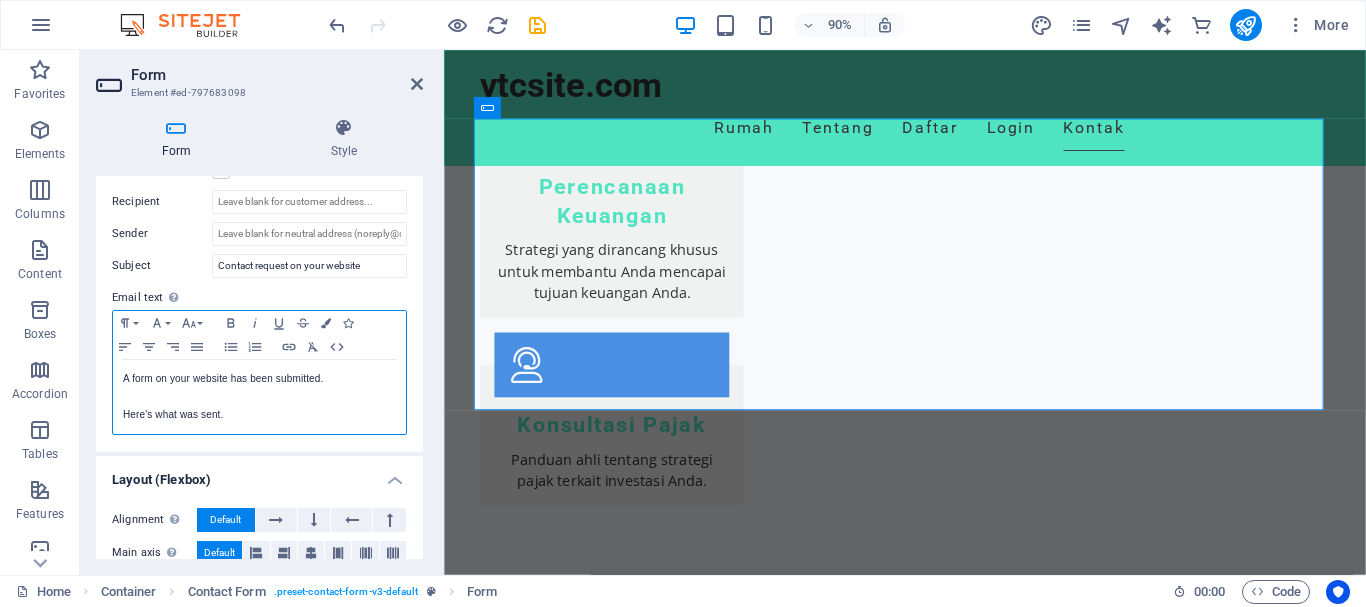 click on "Here's what was sent." at bounding box center [259, 415] 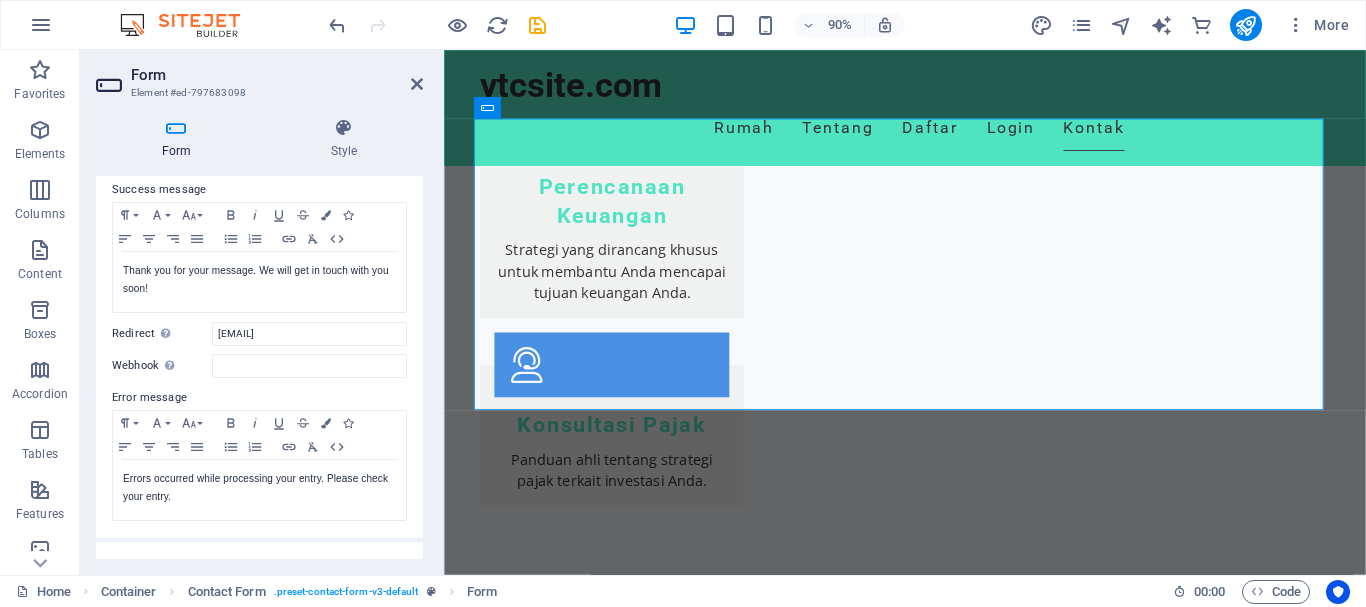 scroll, scrollTop: 120, scrollLeft: 0, axis: vertical 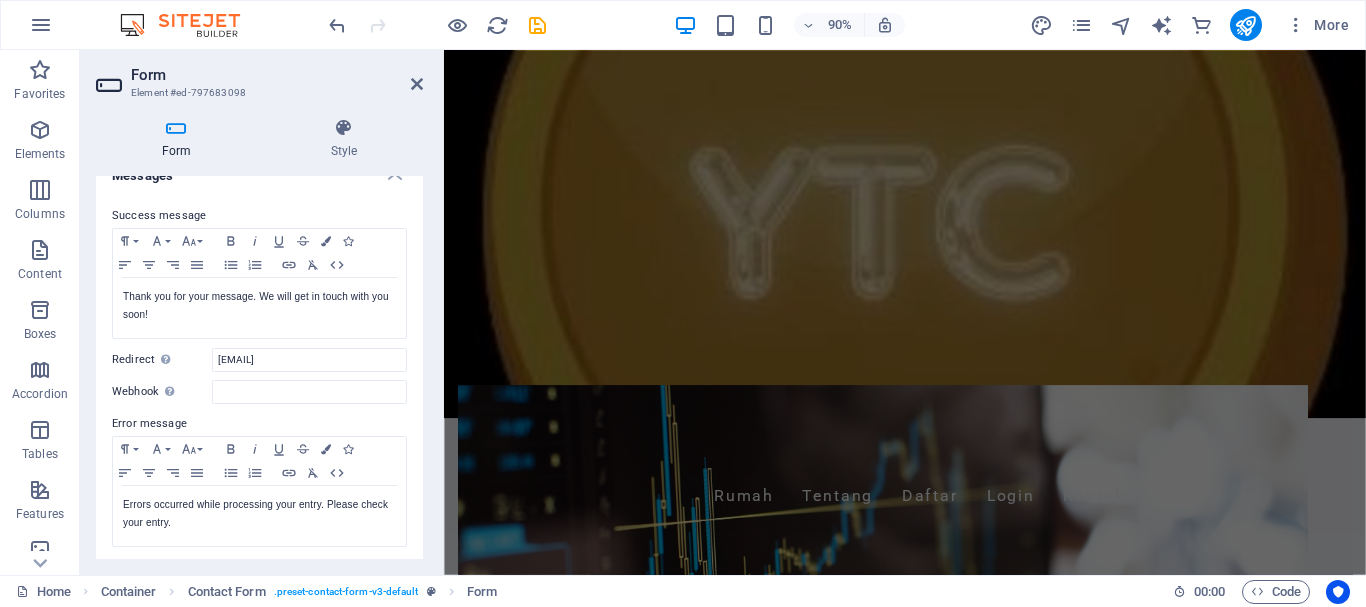 click at bounding box center [111, 85] 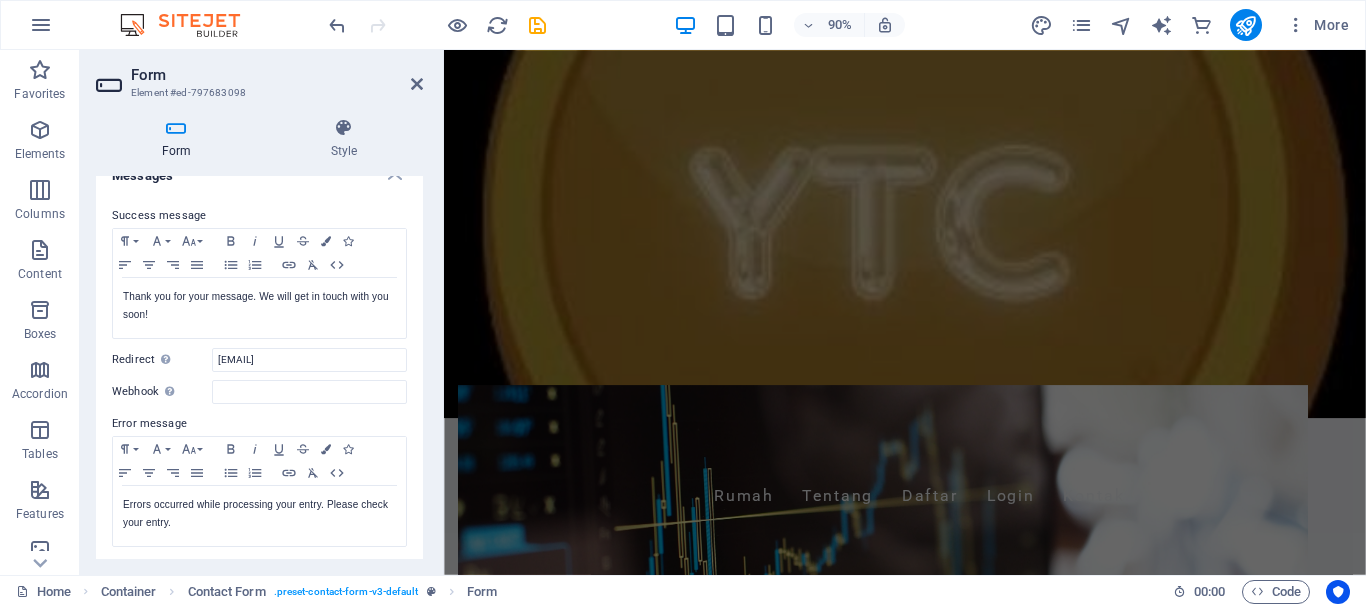 click at bounding box center [176, 128] 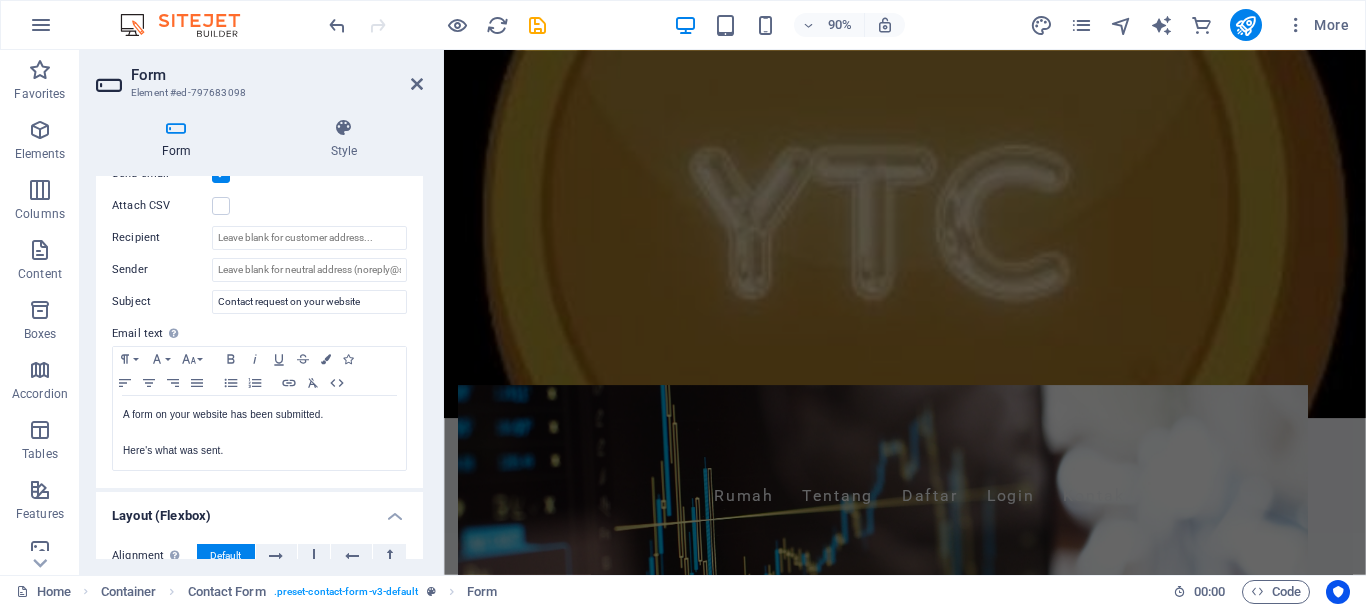 scroll, scrollTop: 736, scrollLeft: 0, axis: vertical 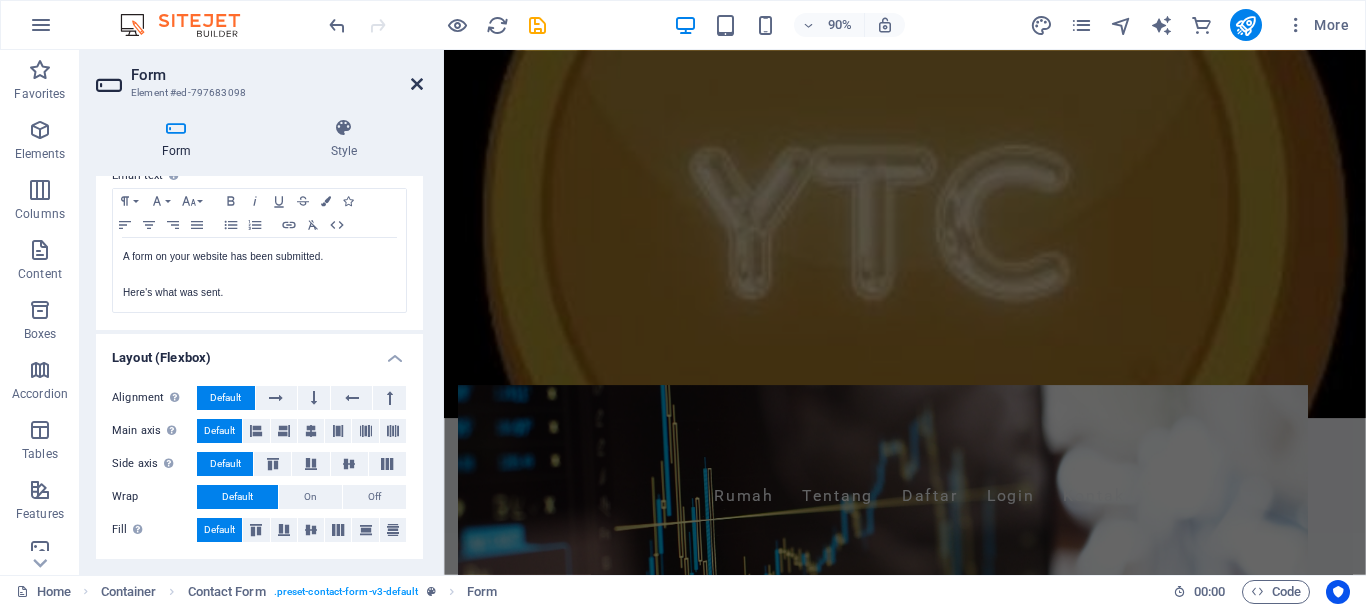 click at bounding box center (417, 84) 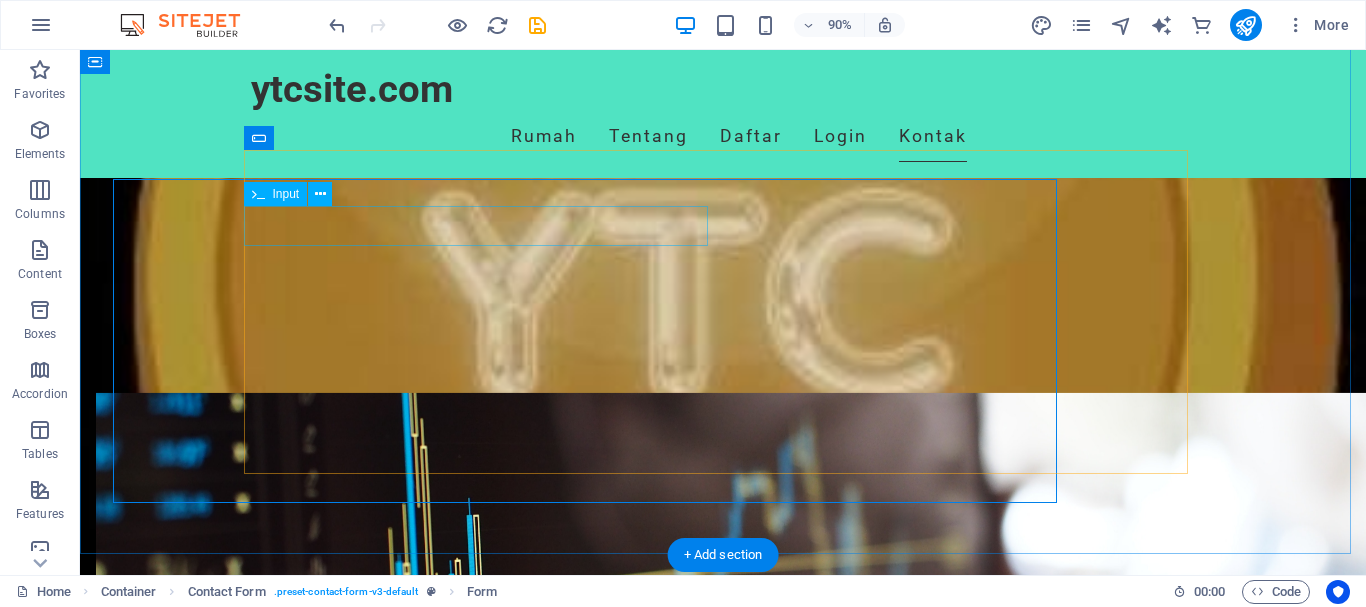 scroll, scrollTop: 2258, scrollLeft: 0, axis: vertical 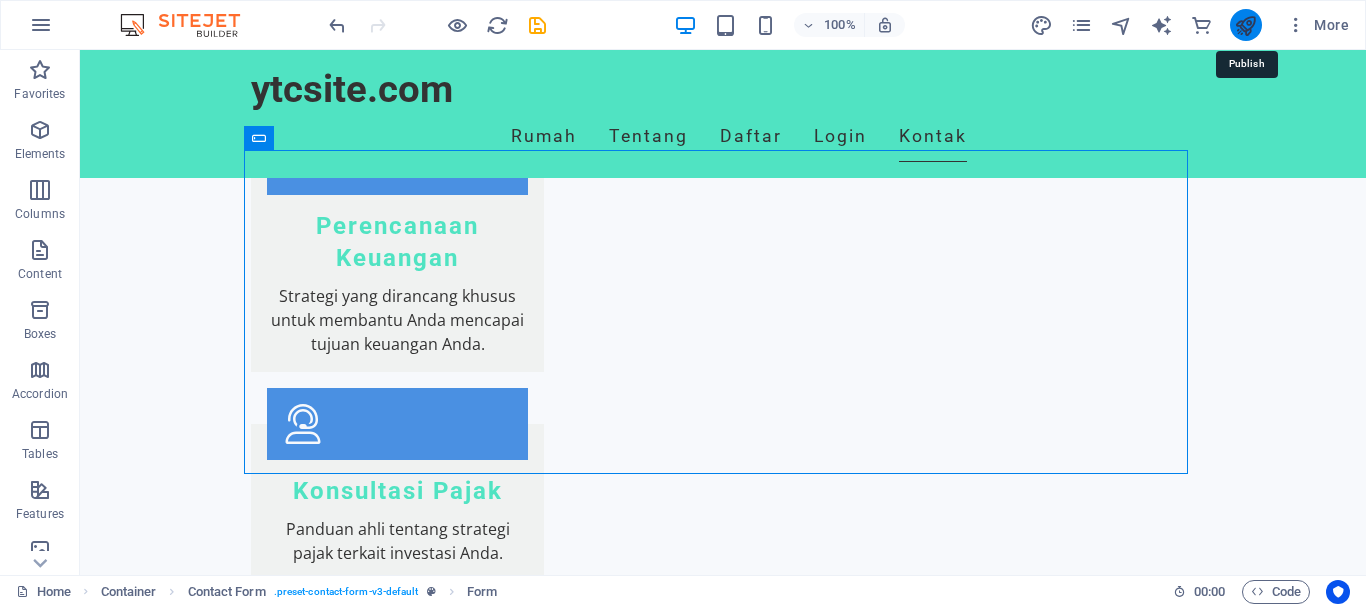 click at bounding box center (1245, 25) 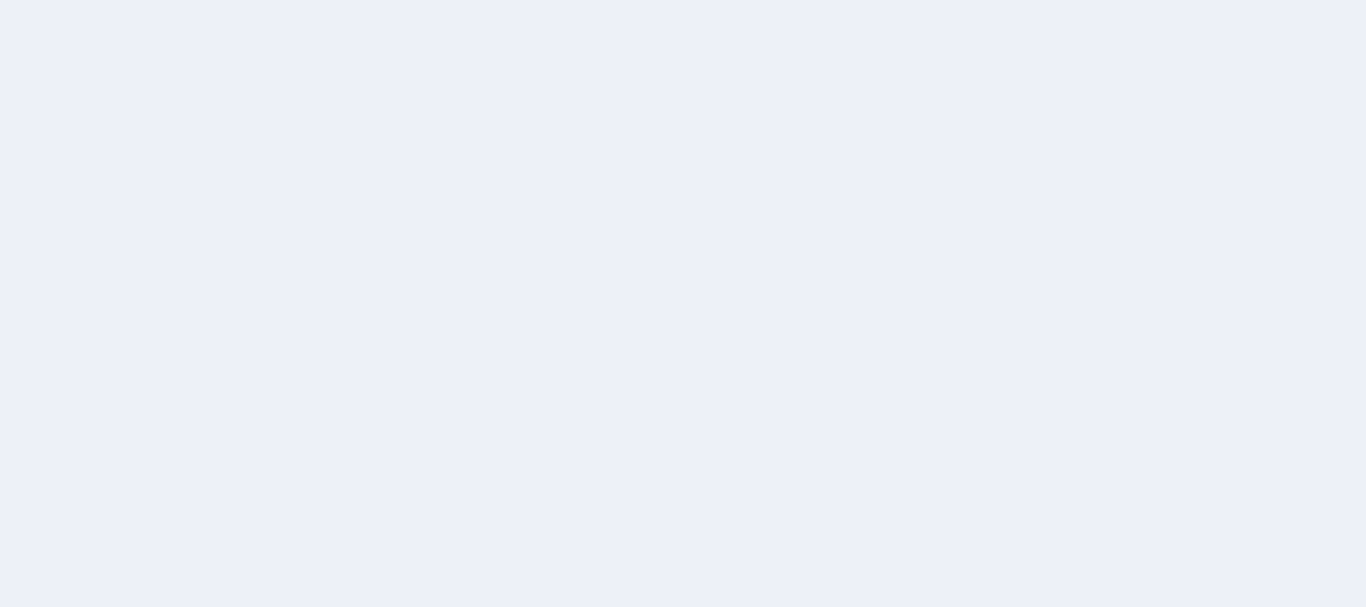 scroll, scrollTop: 0, scrollLeft: 0, axis: both 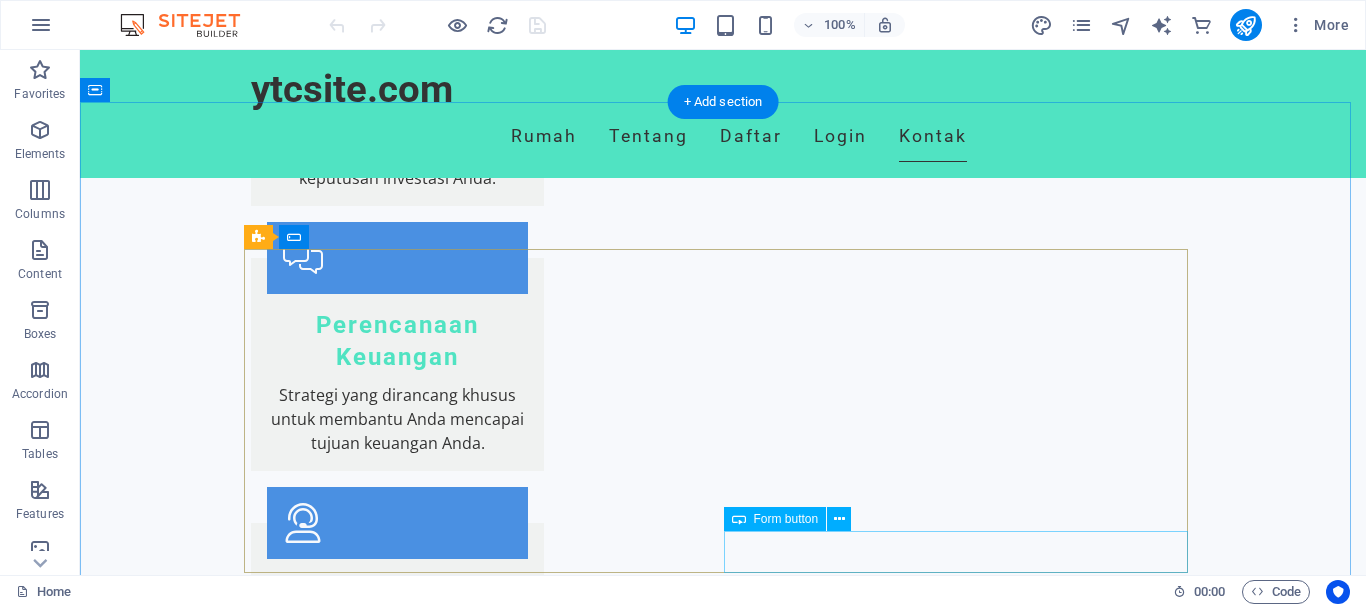click on "Kirim Pertanyaan" at bounding box center [963, 2656] 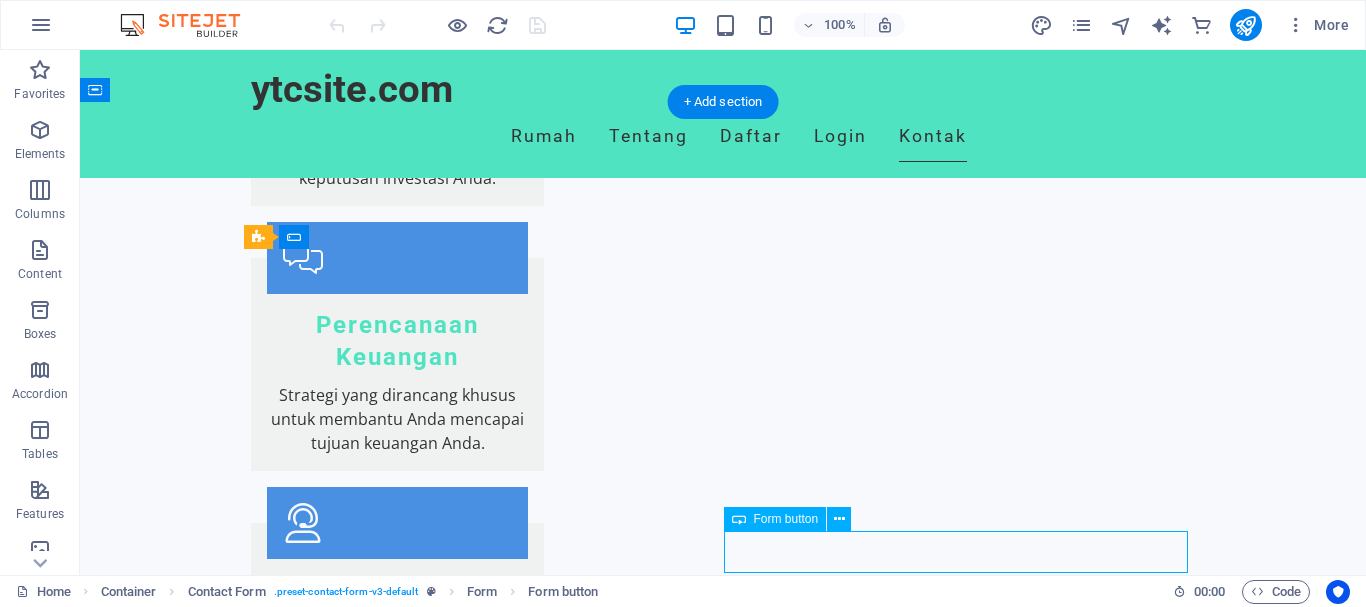 click on "Kirim Pertanyaan" at bounding box center (963, 2656) 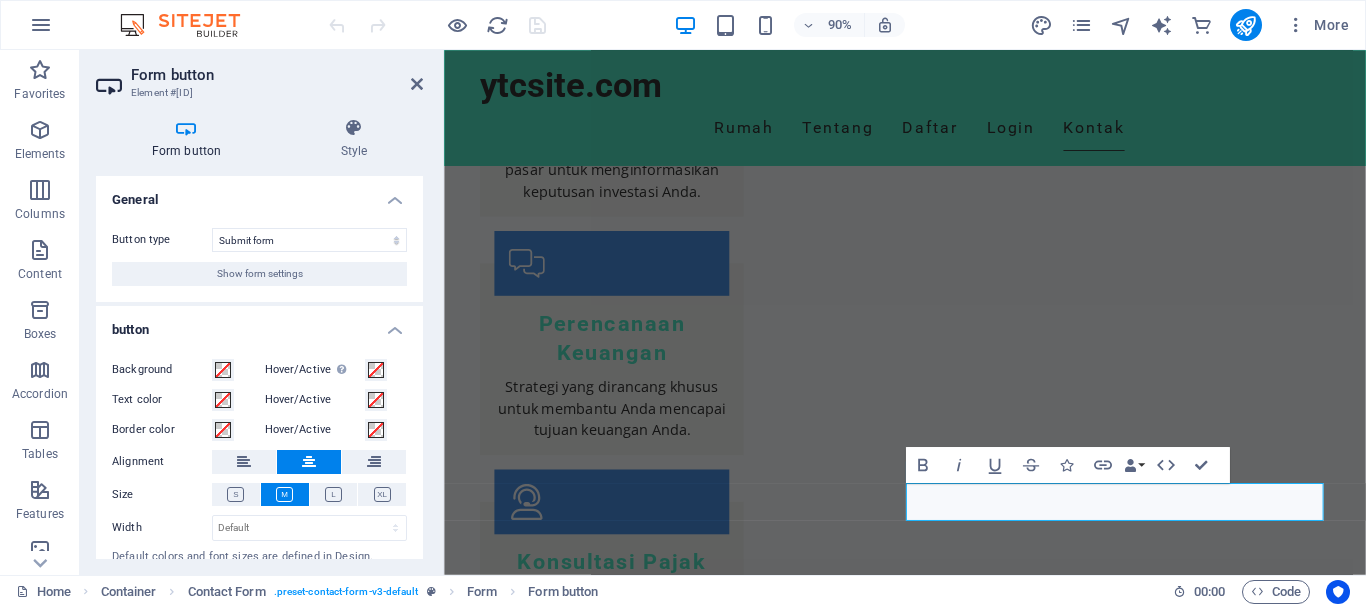 scroll, scrollTop: 2188, scrollLeft: 0, axis: vertical 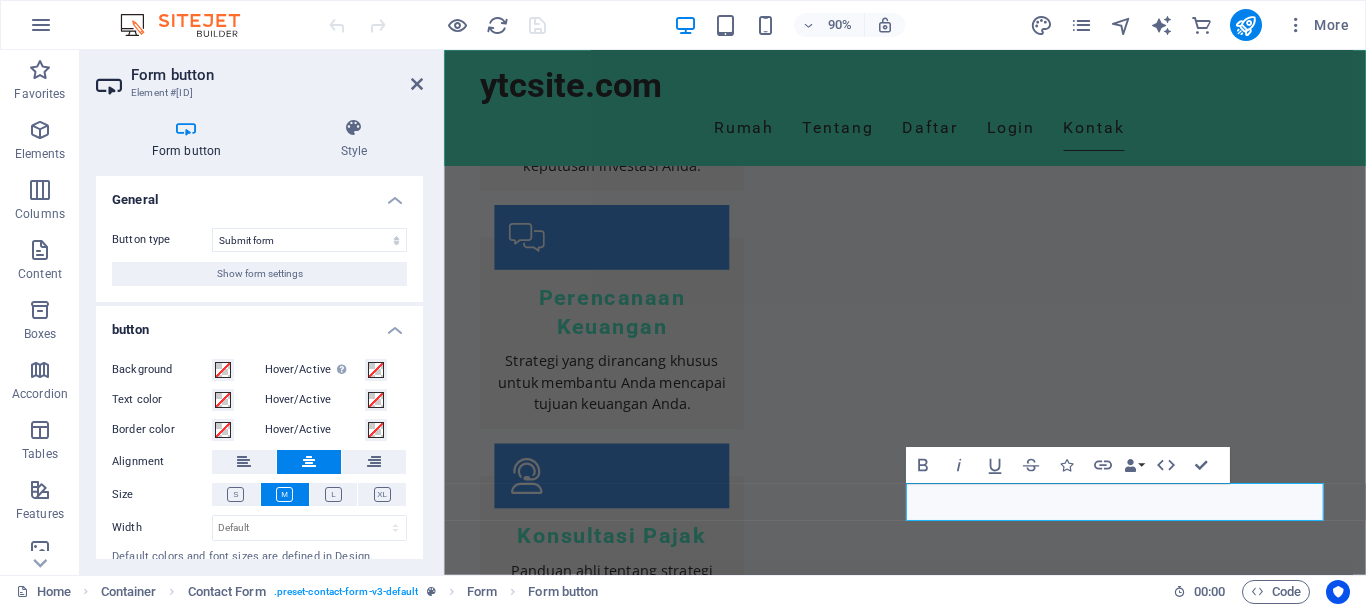 drag, startPoint x: 417, startPoint y: 442, endPoint x: 420, endPoint y: 492, distance: 50.08992 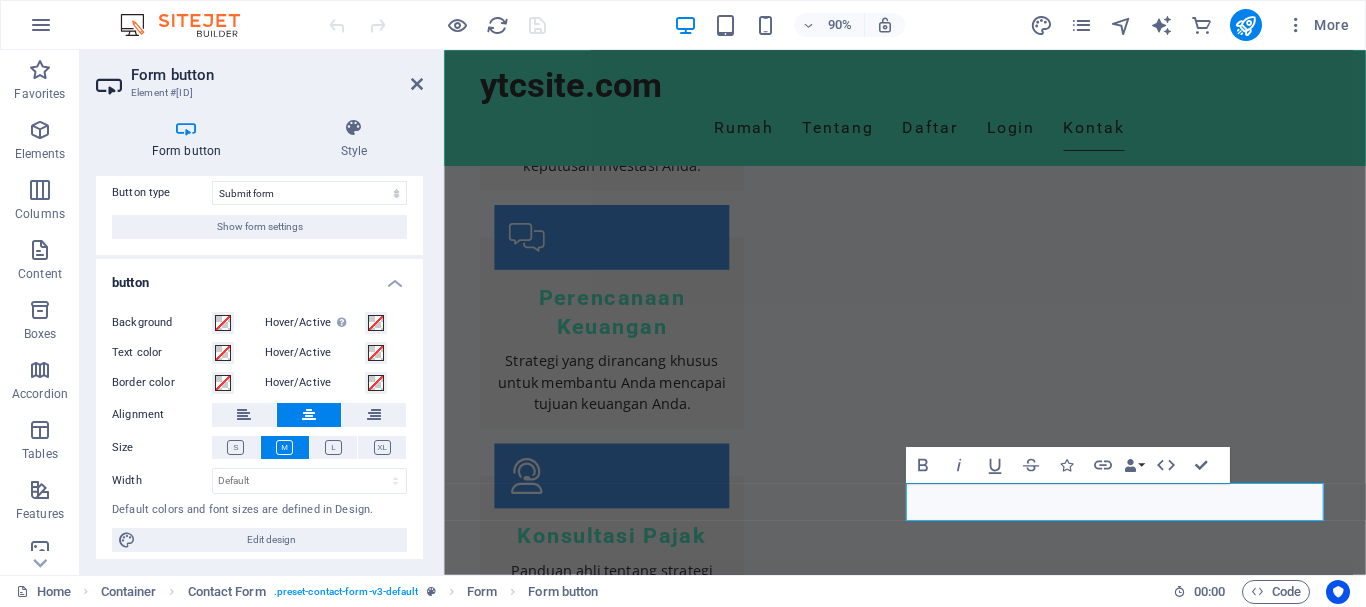 scroll, scrollTop: 56, scrollLeft: 0, axis: vertical 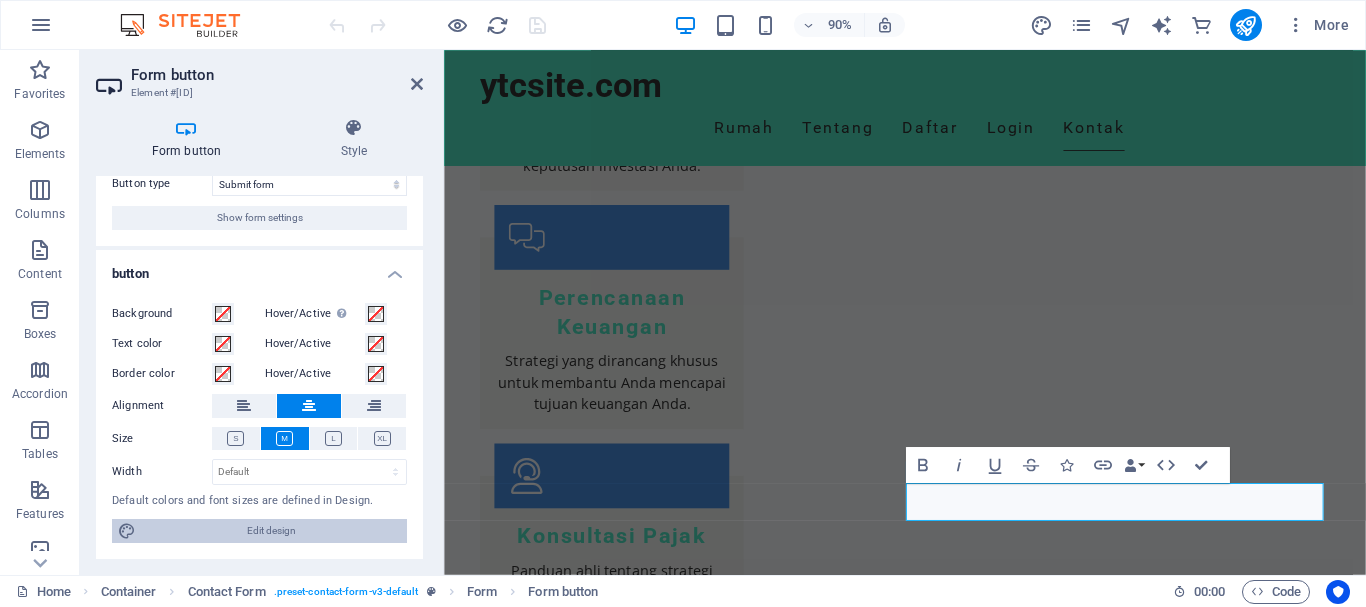 click on "Edit design" at bounding box center (271, 531) 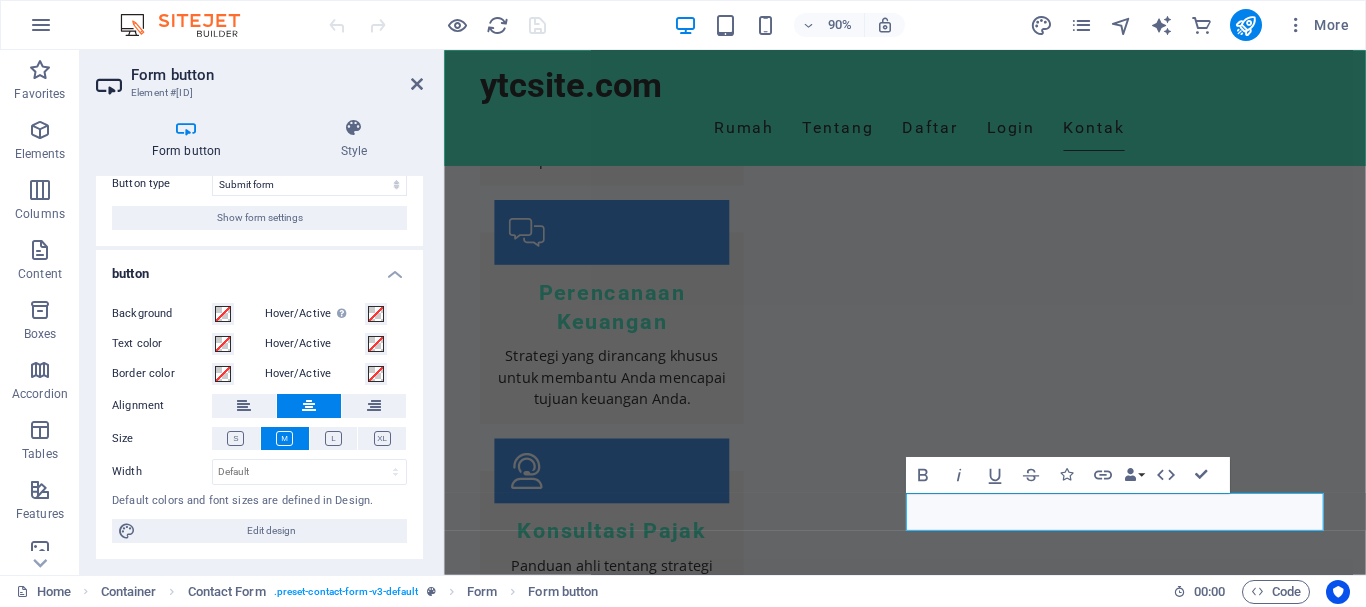 scroll, scrollTop: 2159, scrollLeft: 0, axis: vertical 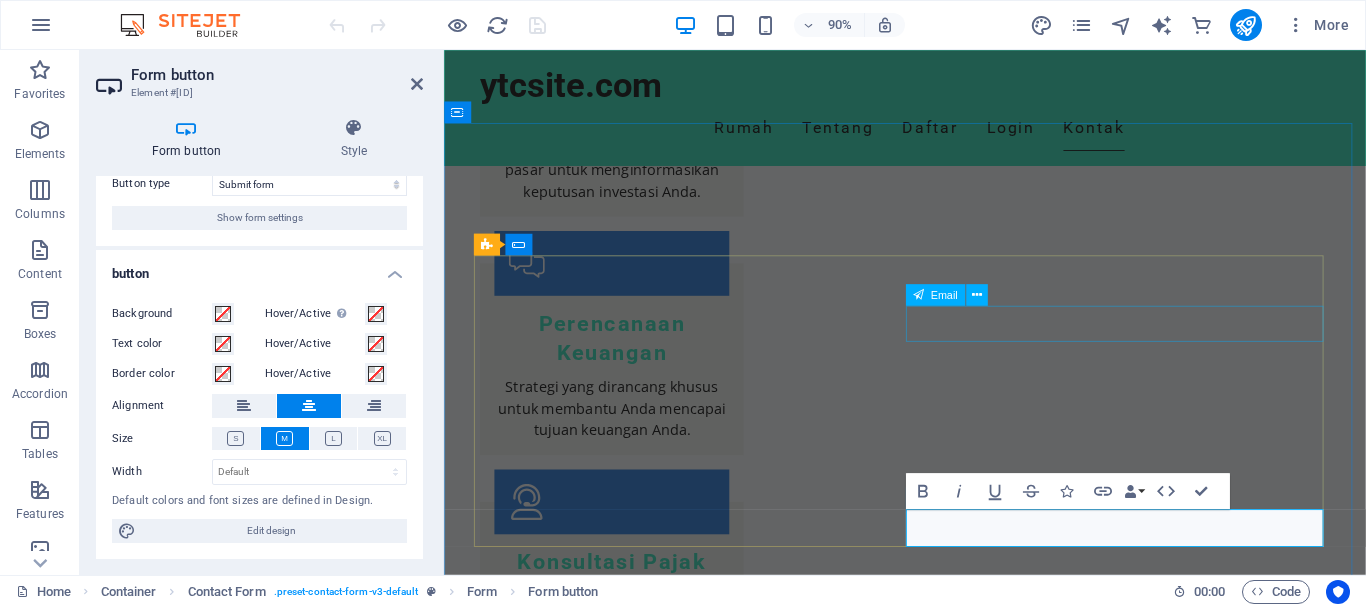 click at bounding box center (1196, 2451) 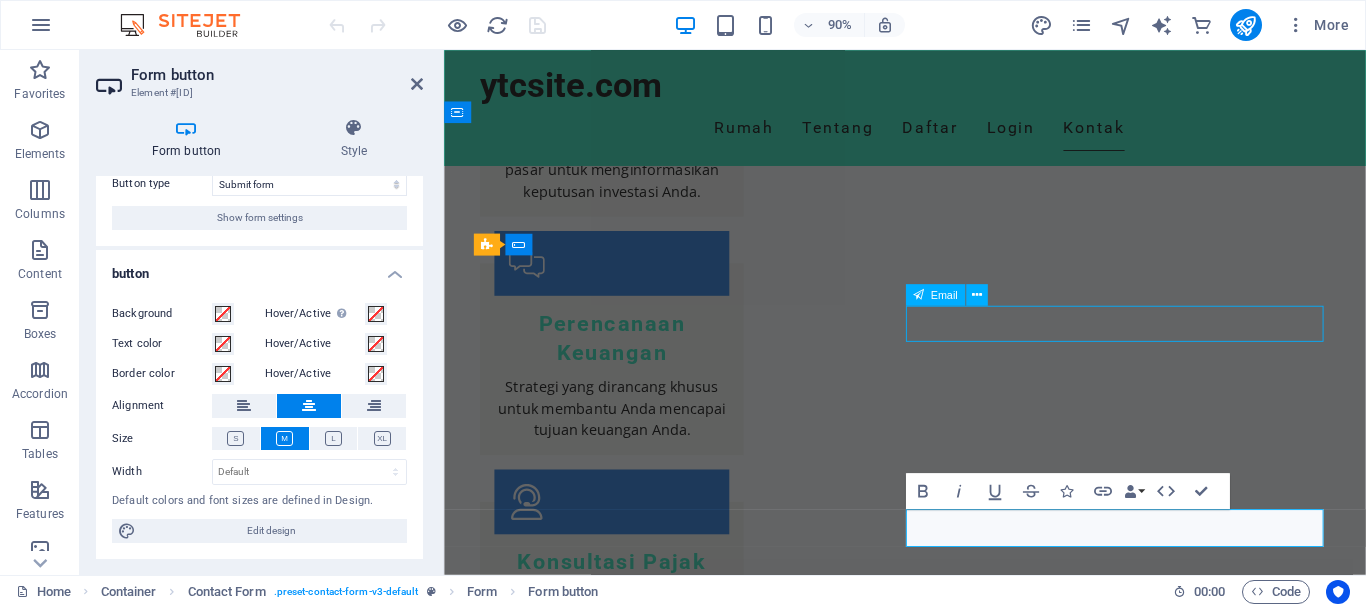 click at bounding box center (1196, 2451) 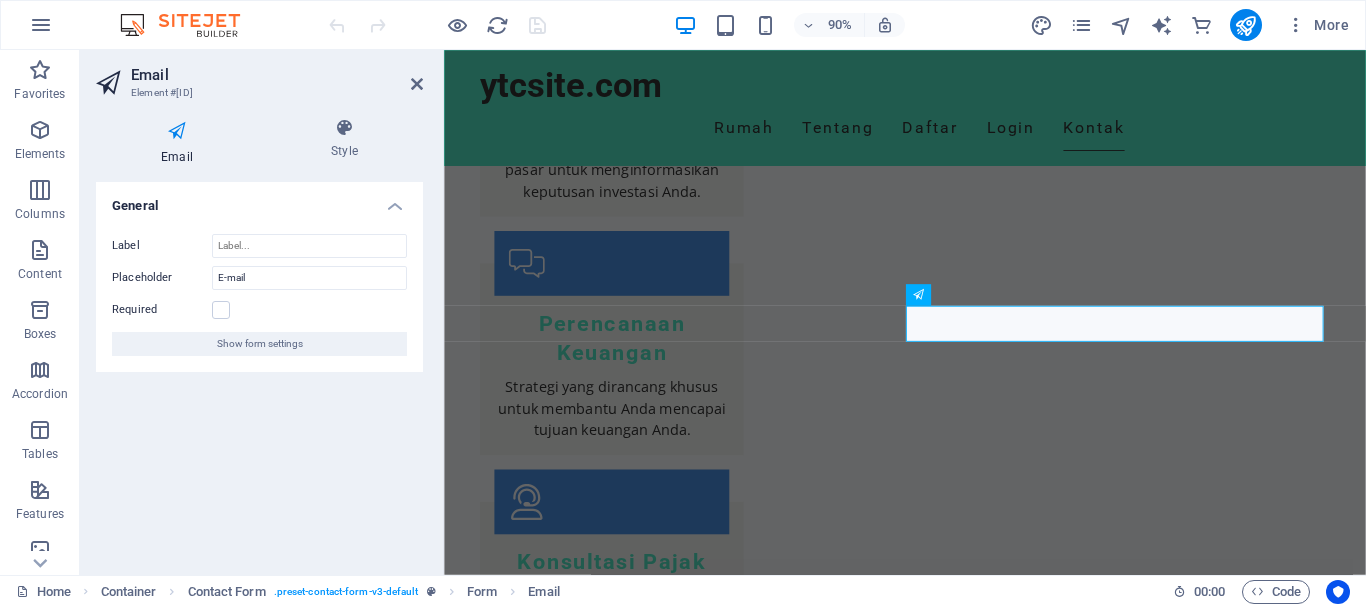 click at bounding box center (177, 131) 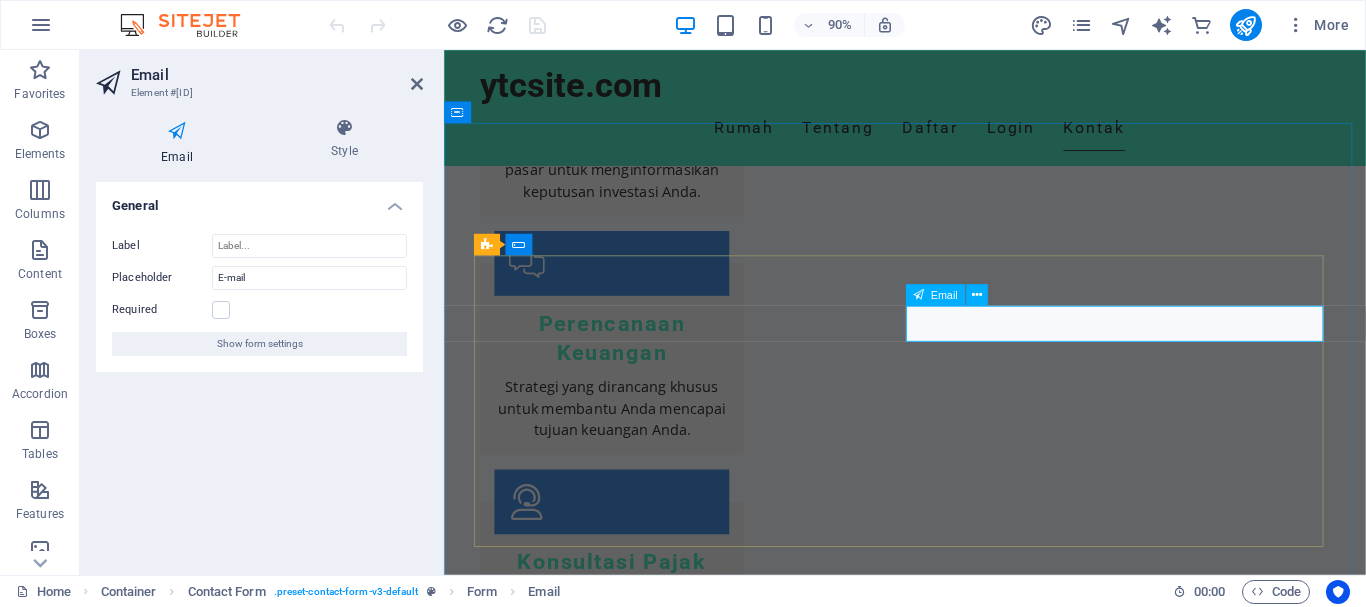 click at bounding box center [1070, 2451] 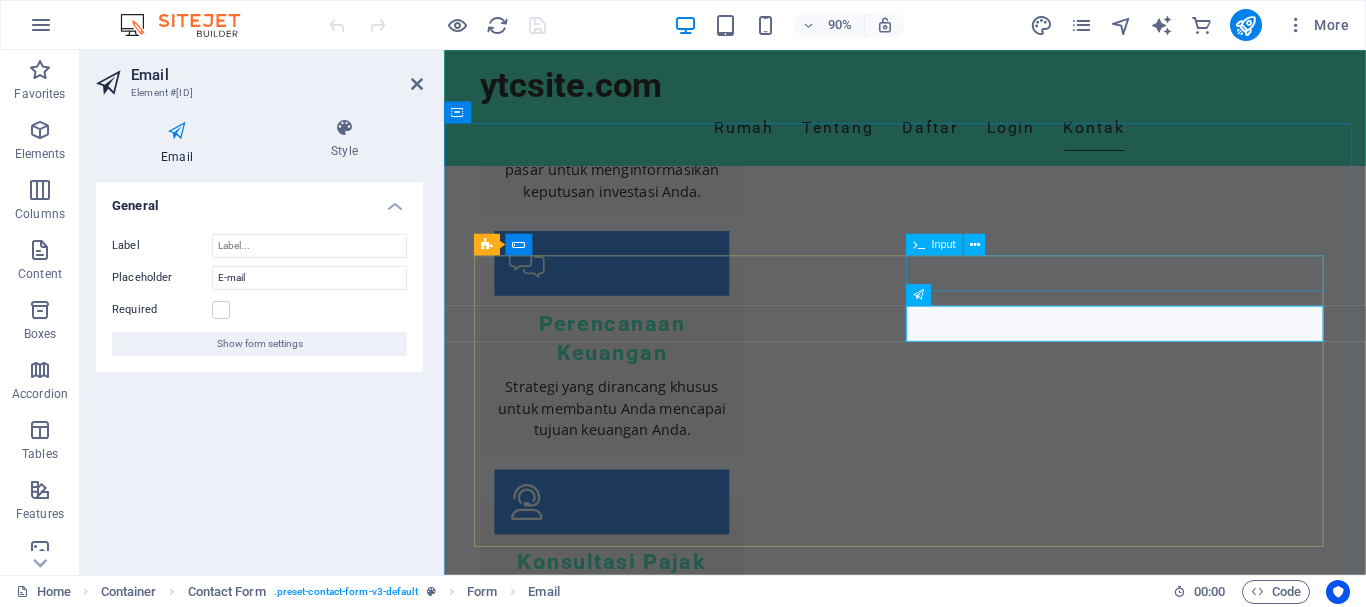 click at bounding box center (1196, 2393) 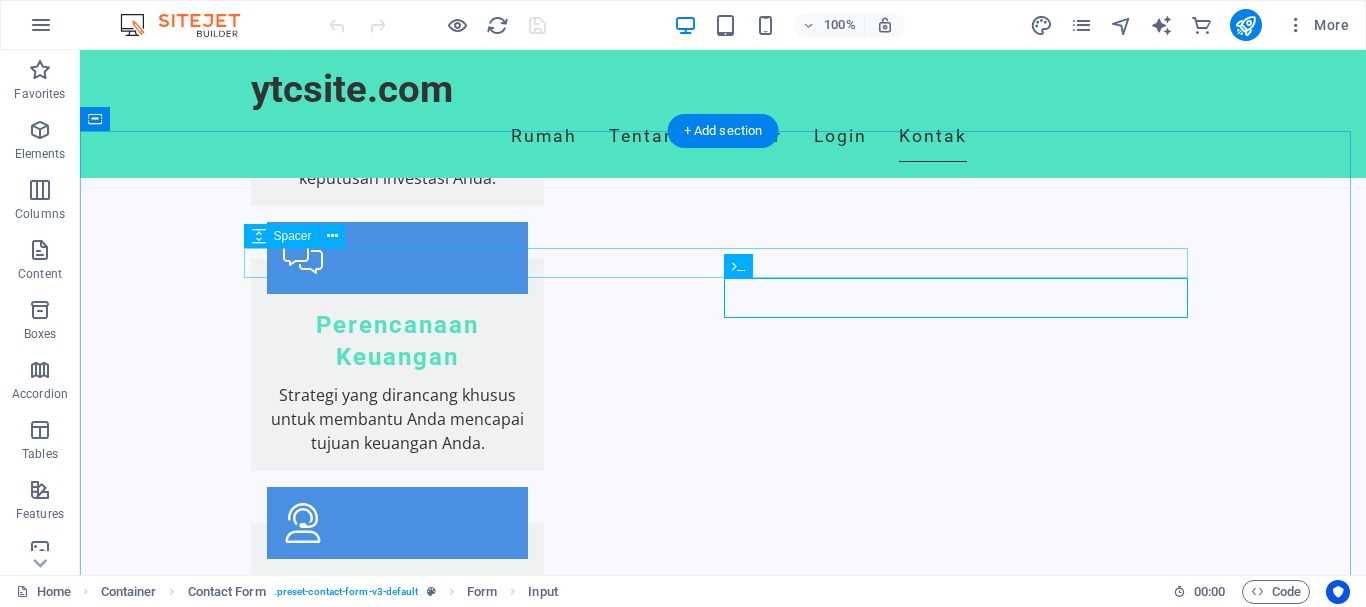 scroll, scrollTop: 2130, scrollLeft: 0, axis: vertical 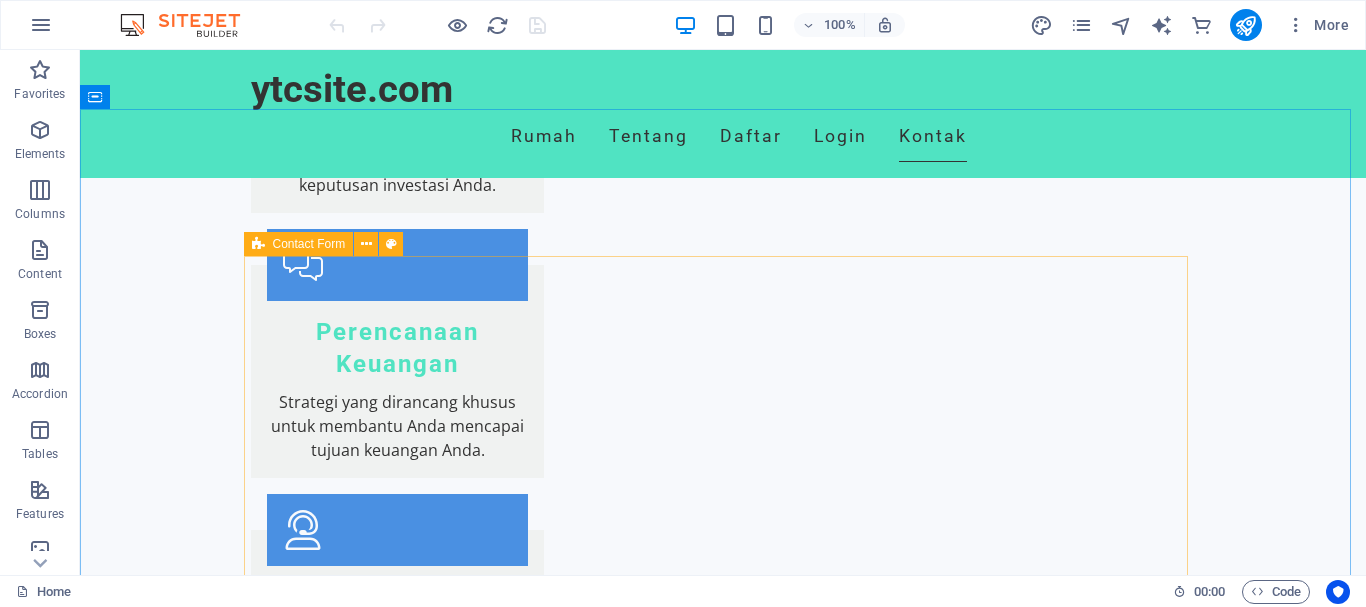 click on "Contact Form" at bounding box center (309, 244) 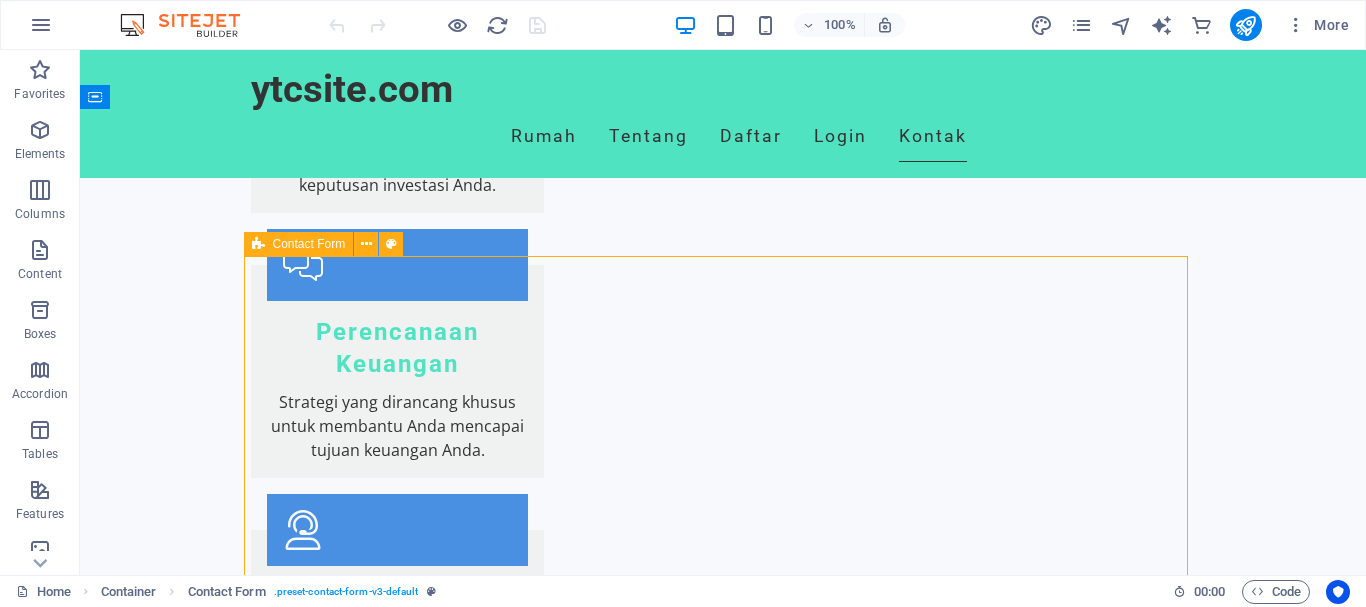 click on "Contact Form" at bounding box center (309, 244) 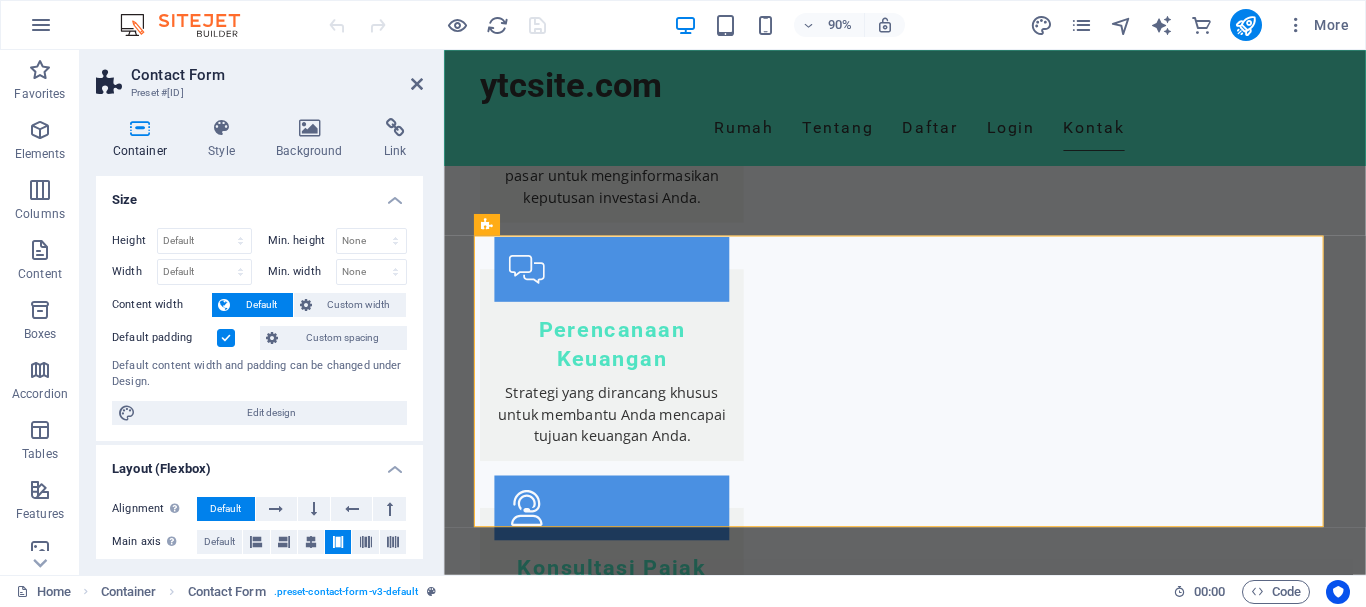 scroll, scrollTop: 2181, scrollLeft: 0, axis: vertical 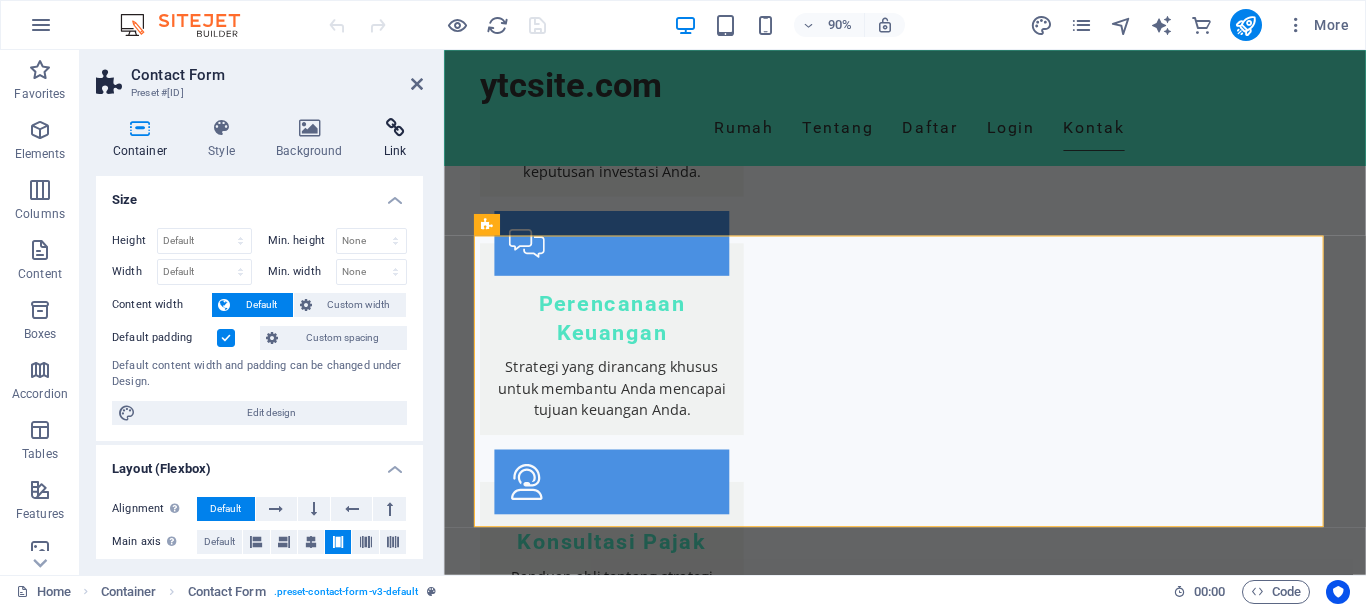 click on "Link" at bounding box center (395, 139) 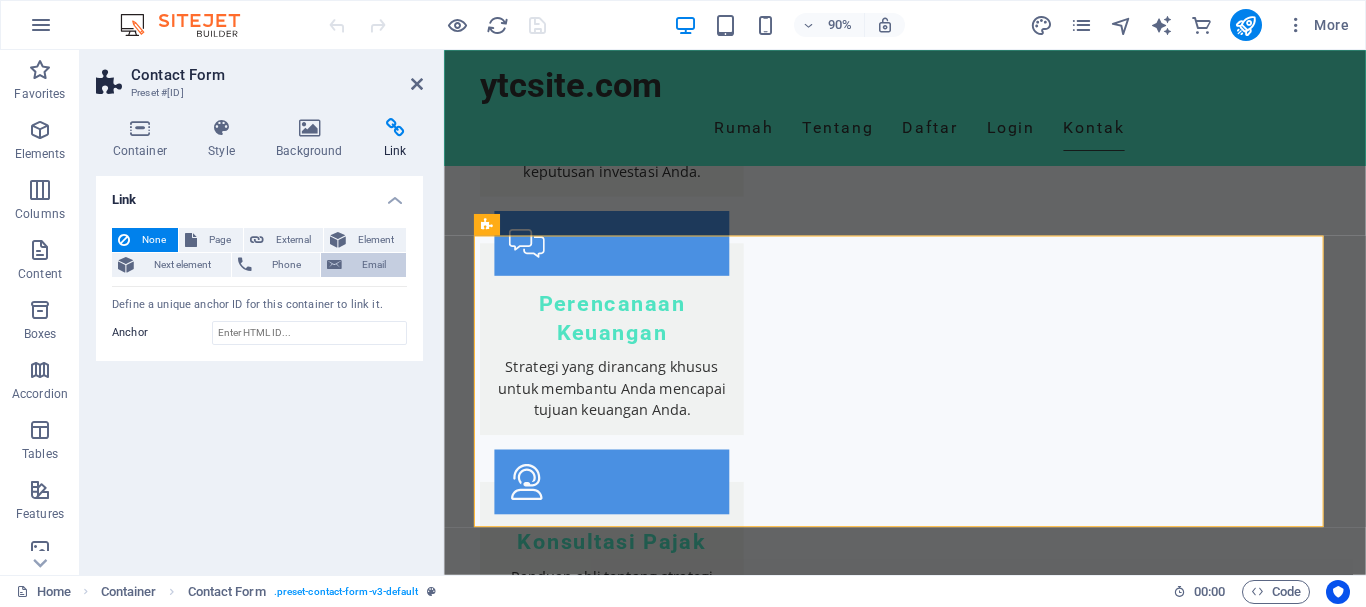 click on "Email" at bounding box center [374, 265] 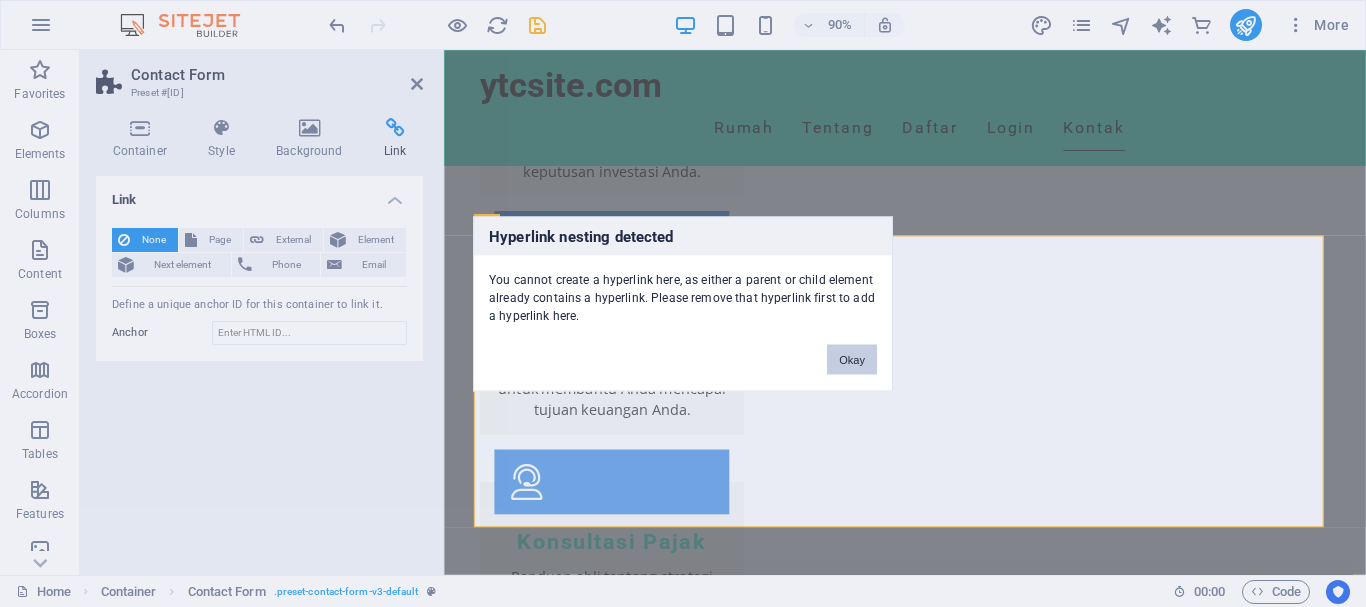 click on "Okay" at bounding box center [852, 359] 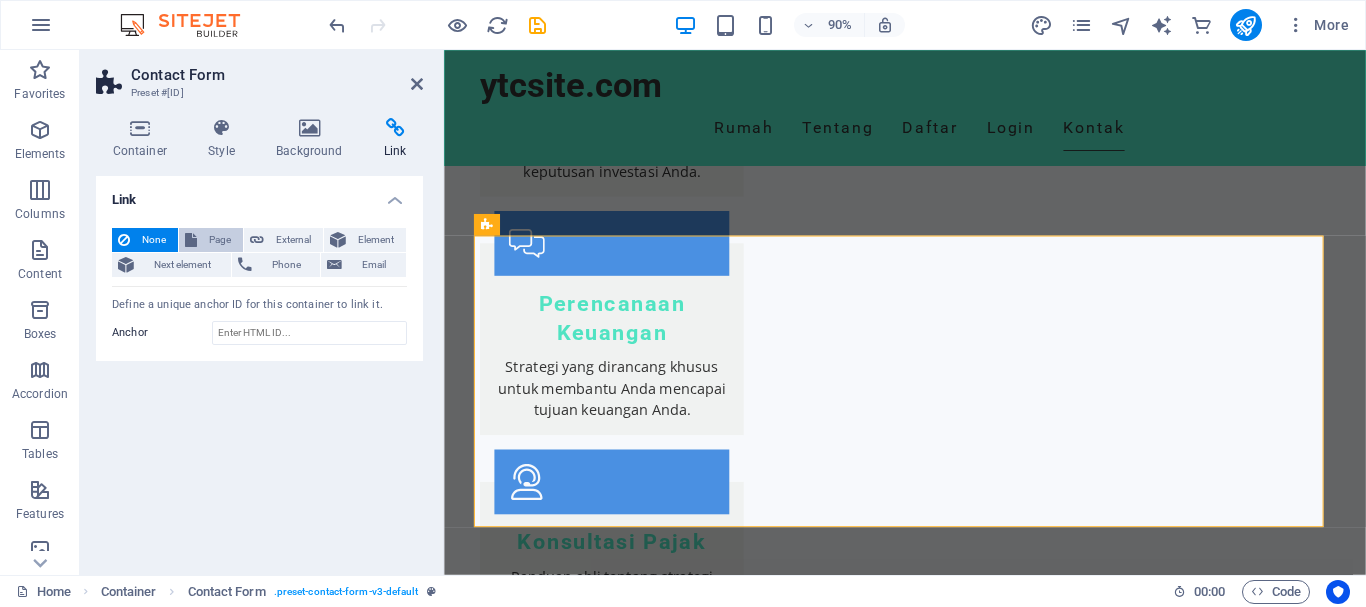 click on "Page" at bounding box center [220, 240] 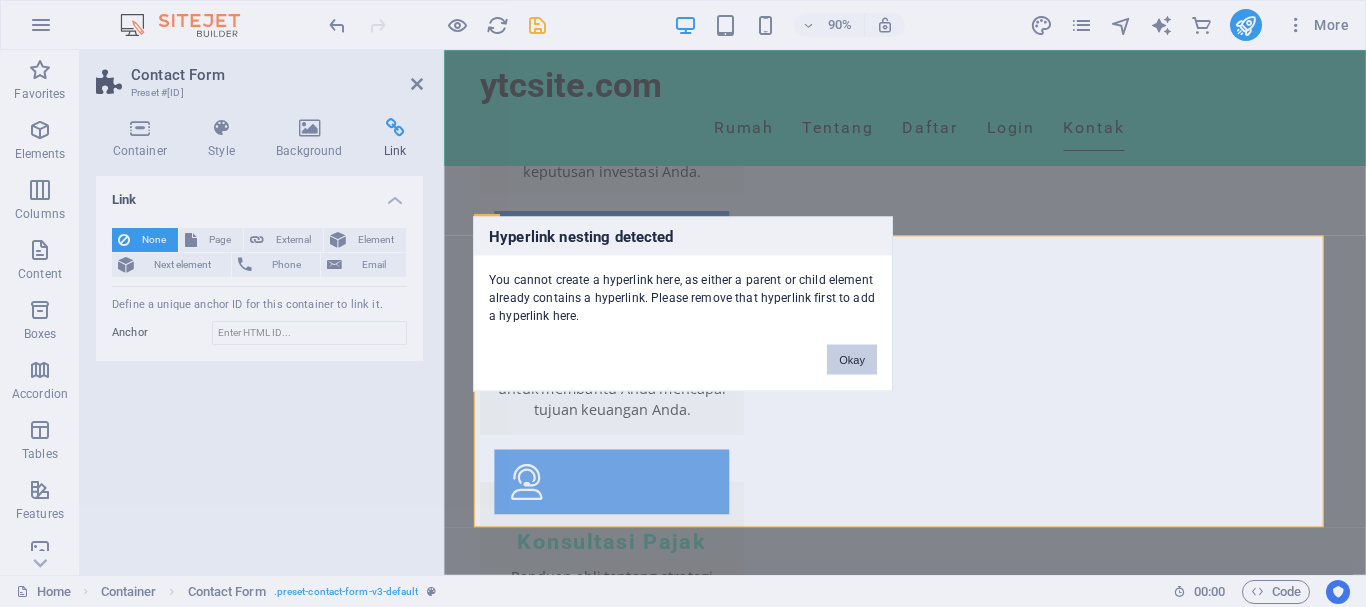 click on "Okay" at bounding box center (852, 359) 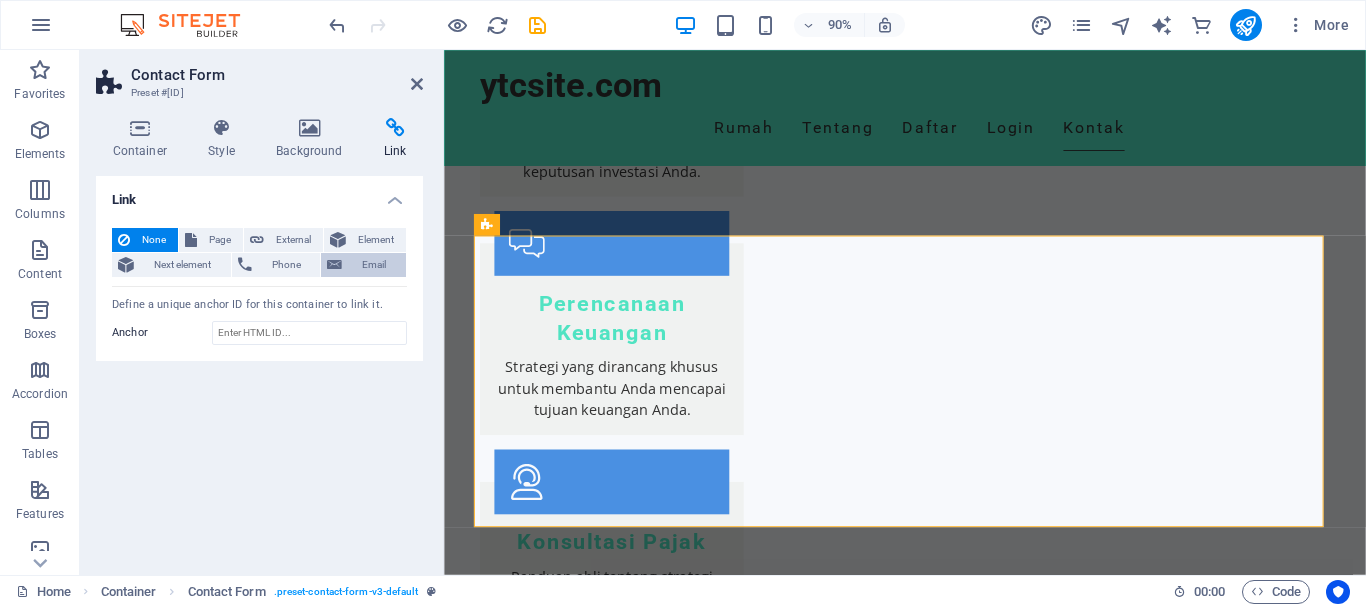 click on "Email" at bounding box center (374, 265) 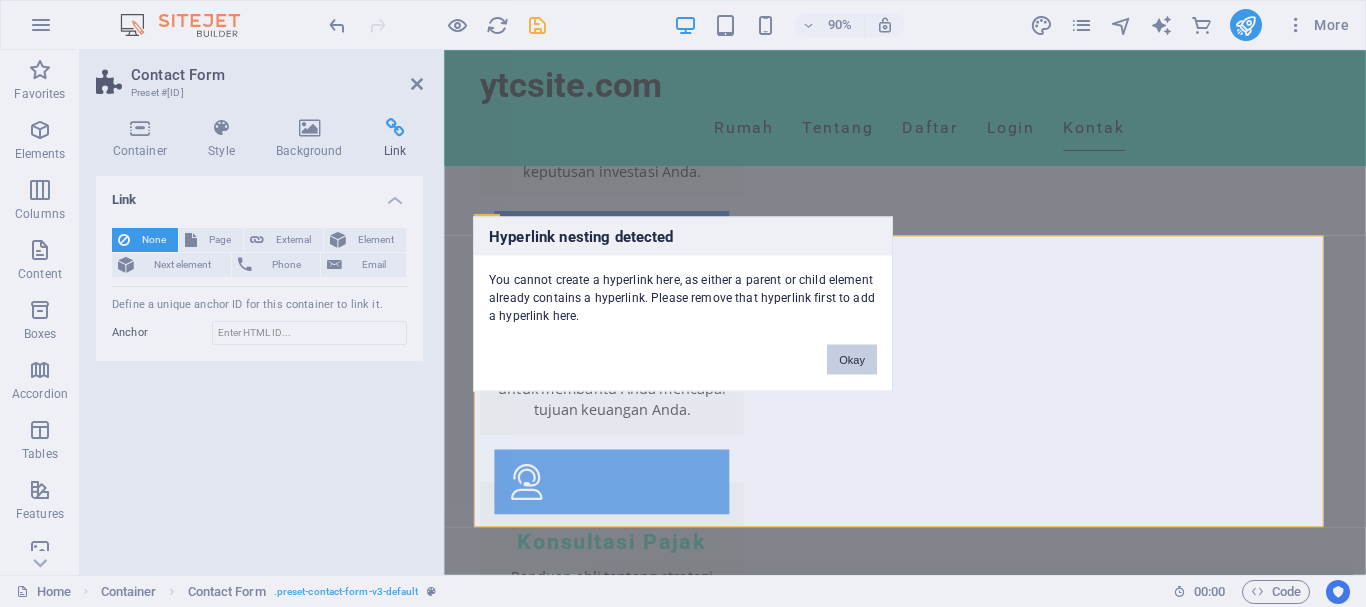 click on "Okay" at bounding box center (852, 359) 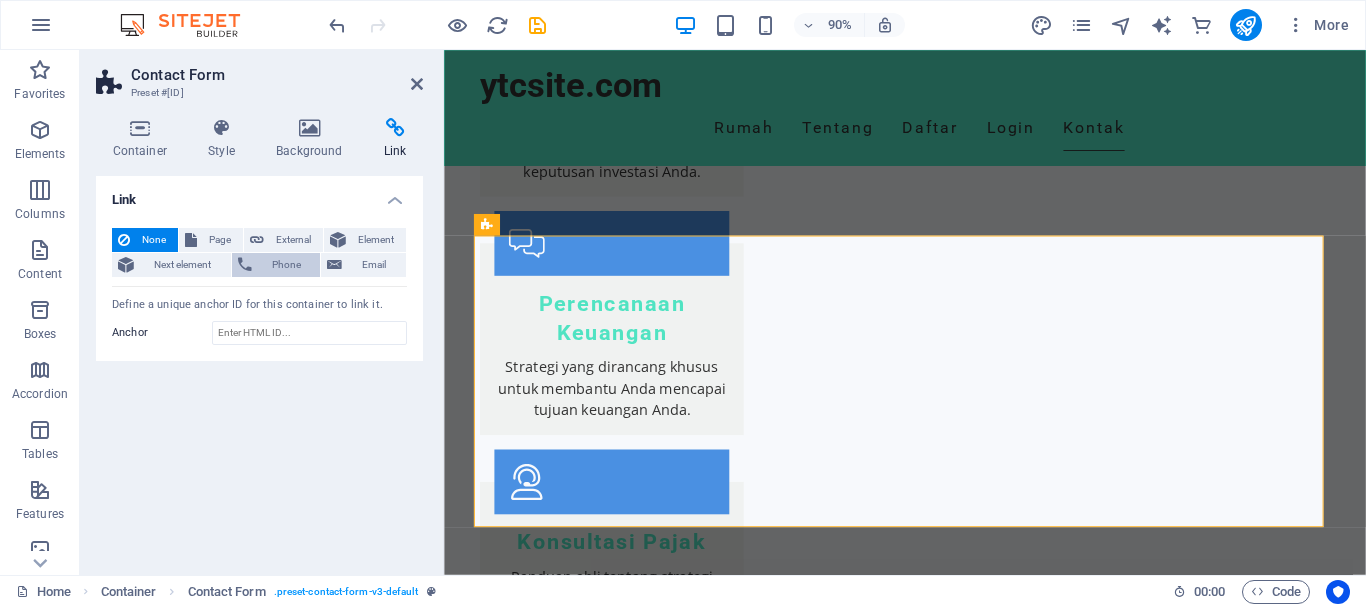 click on "Phone" at bounding box center [286, 265] 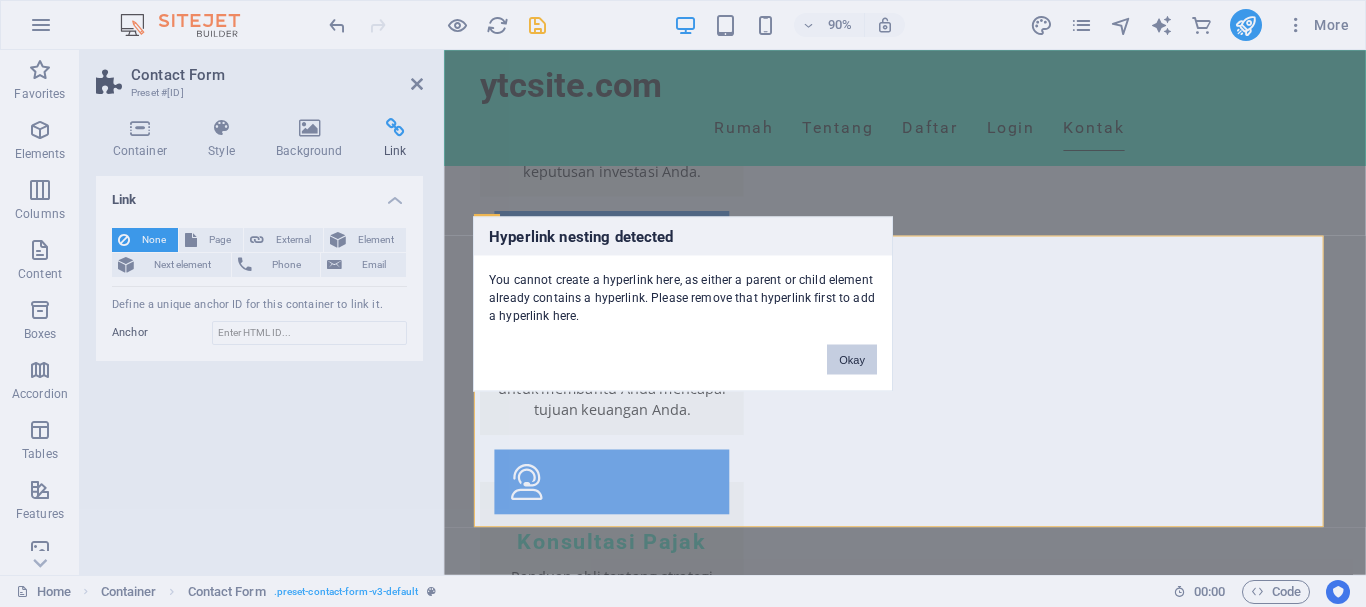 click on "Okay" at bounding box center [852, 359] 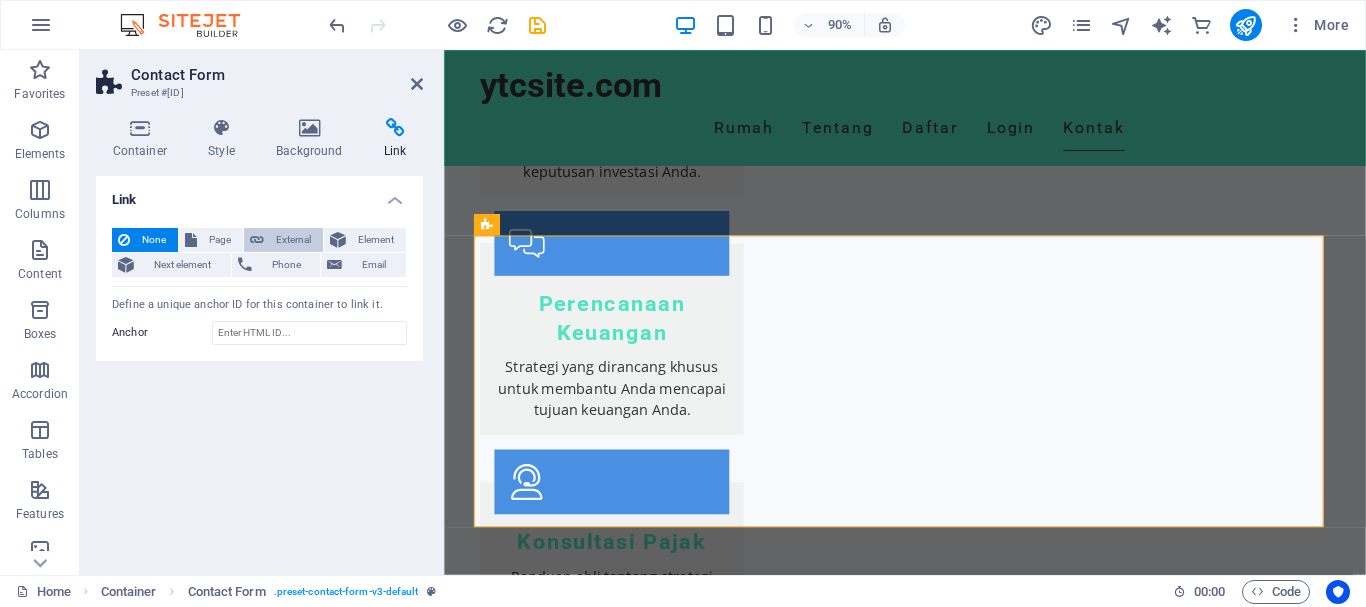 click on "External" at bounding box center (293, 240) 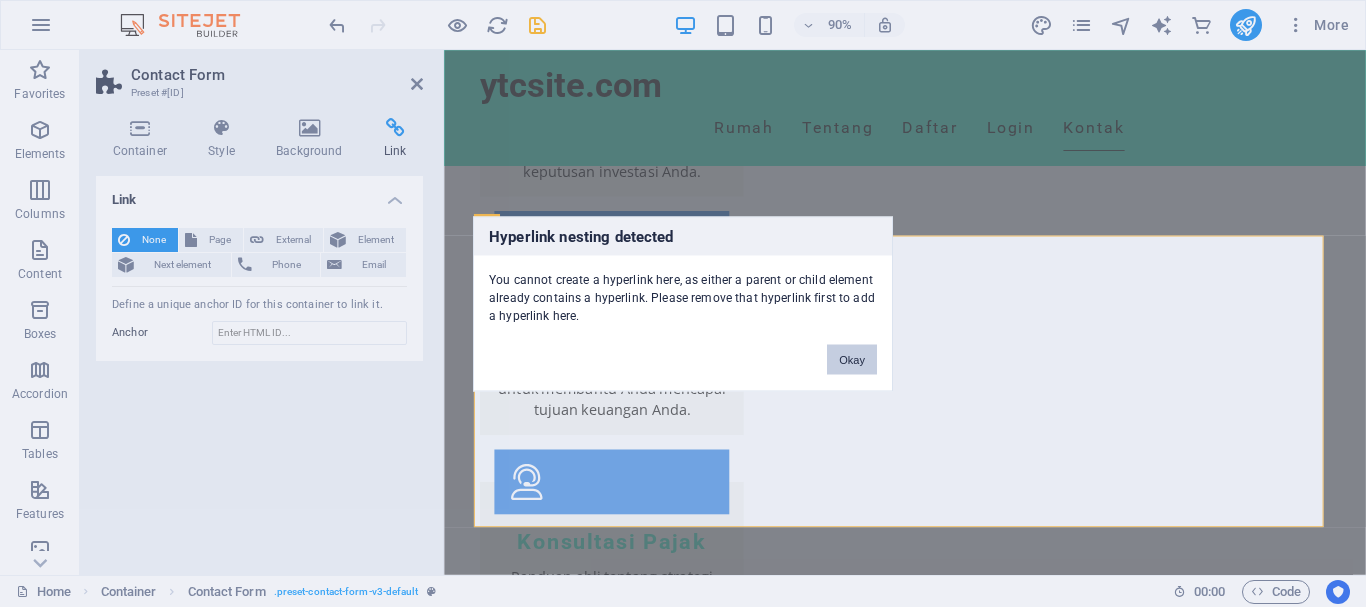 drag, startPoint x: 857, startPoint y: 352, endPoint x: 457, endPoint y: 335, distance: 400.36108 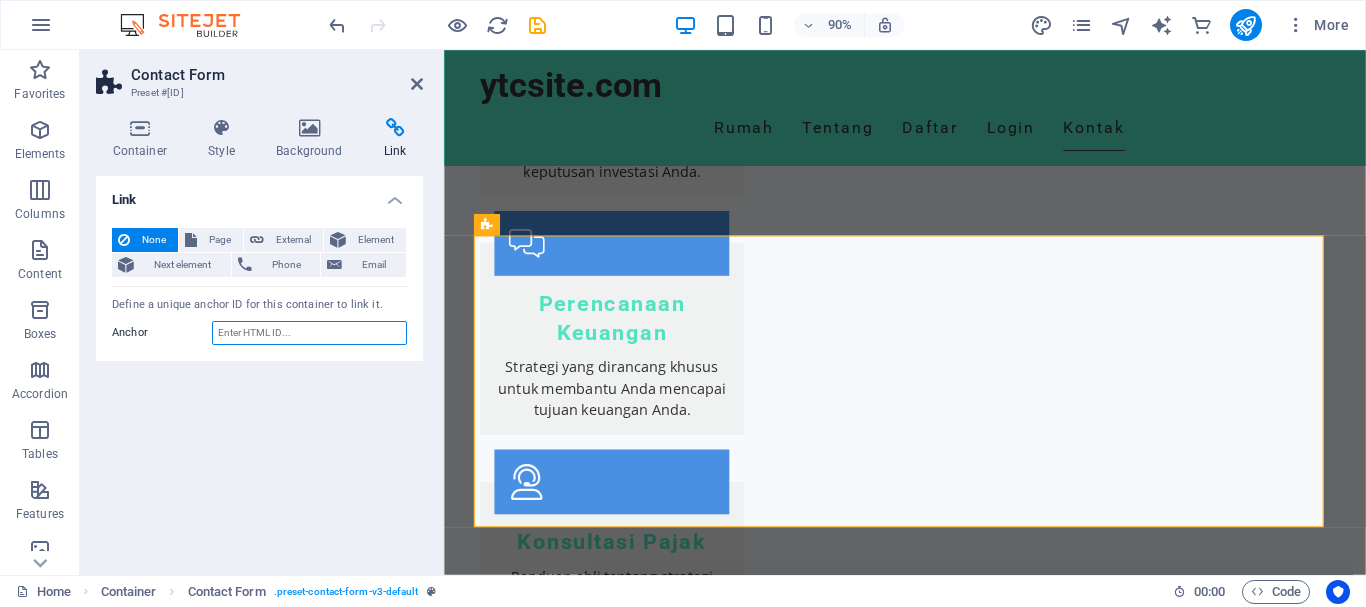 click on "Anchor" at bounding box center [309, 333] 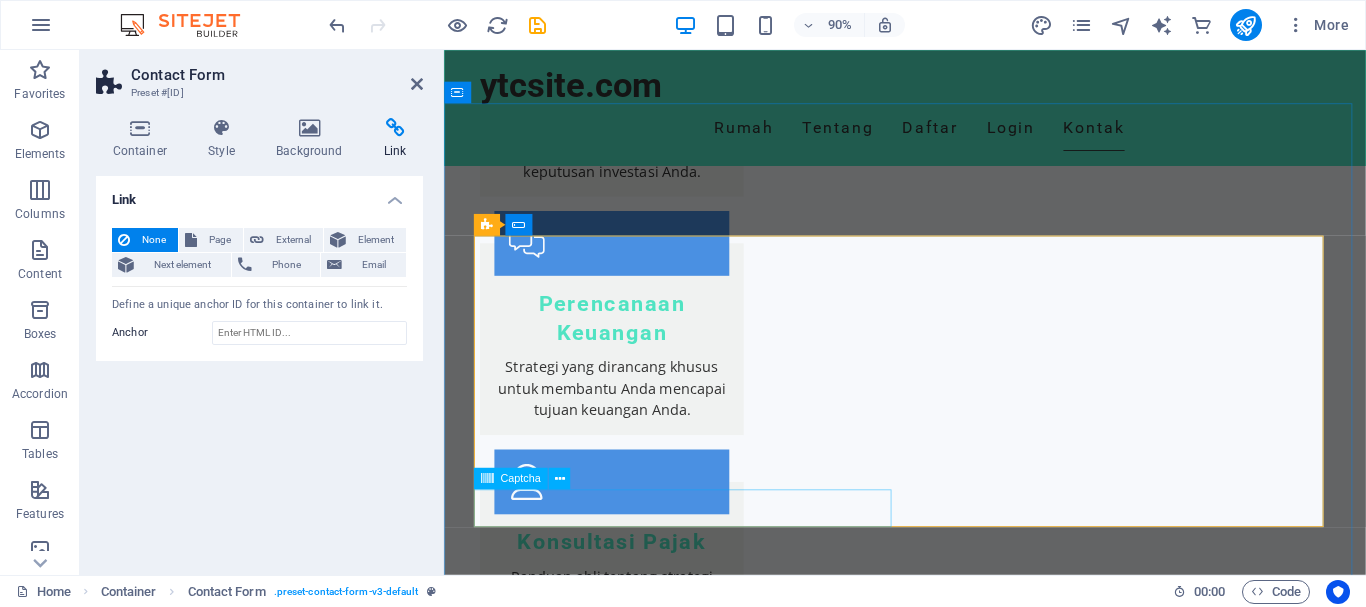 click on "Unreadable? Load new" at bounding box center [716, 2663] 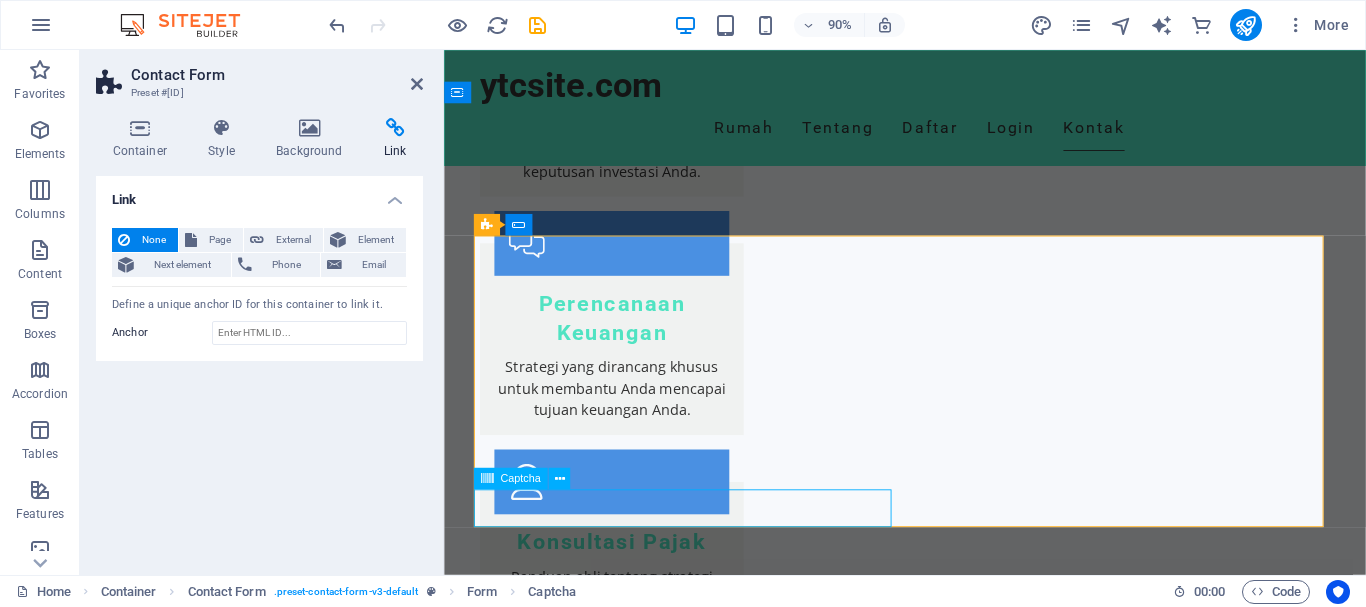 click at bounding box center (674, 2663) 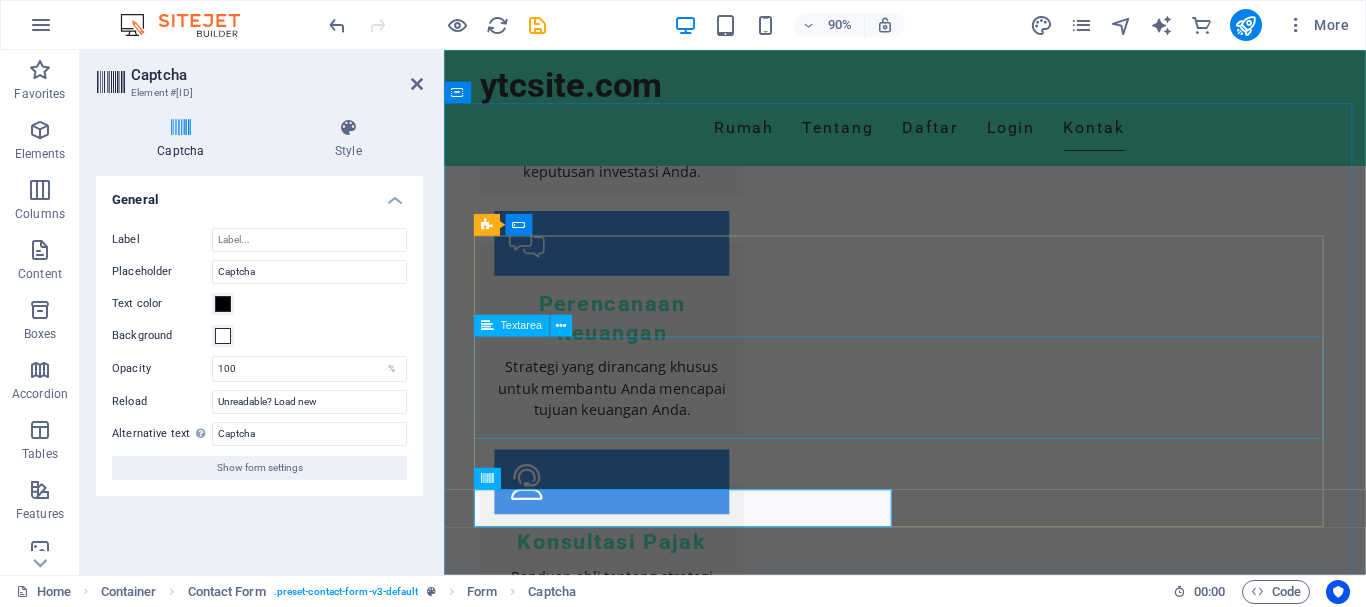 click at bounding box center [956, 2526] 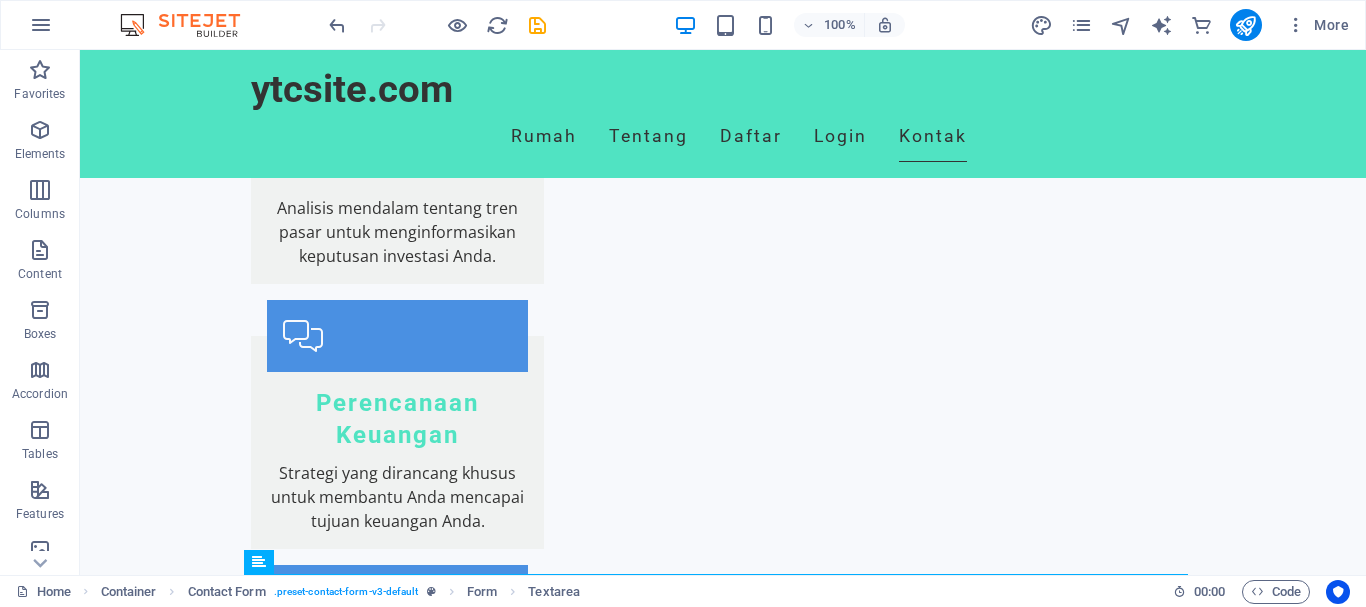 scroll, scrollTop: 2152, scrollLeft: 0, axis: vertical 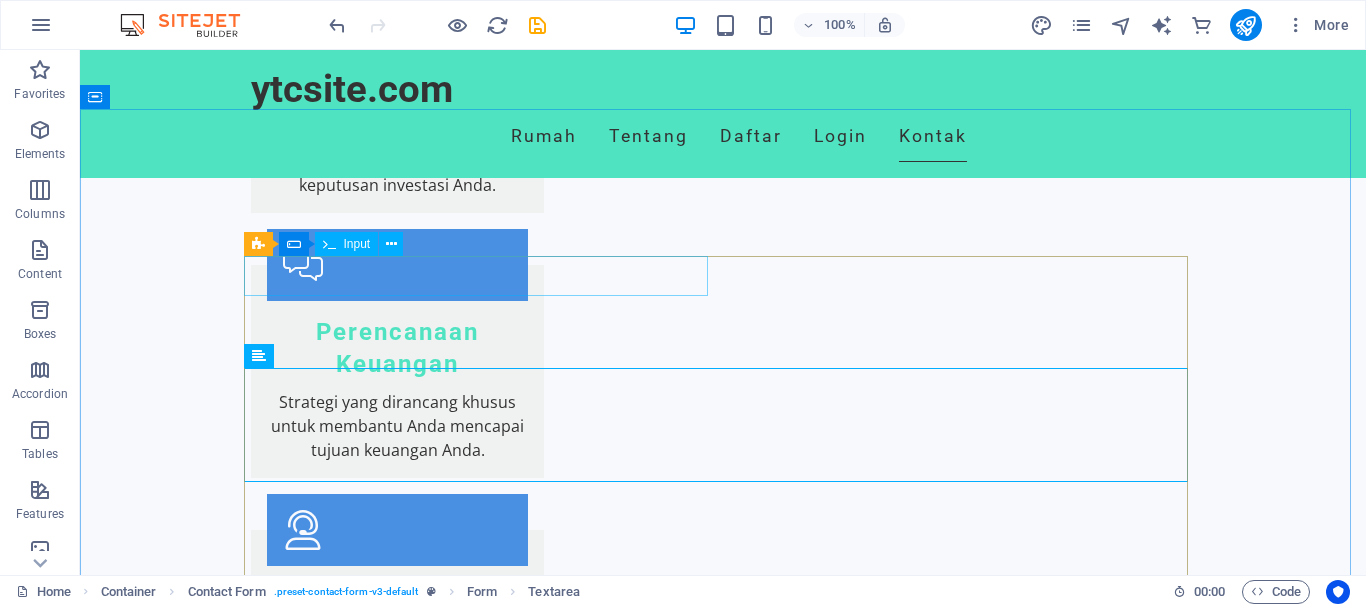 click on "Input" at bounding box center (357, 244) 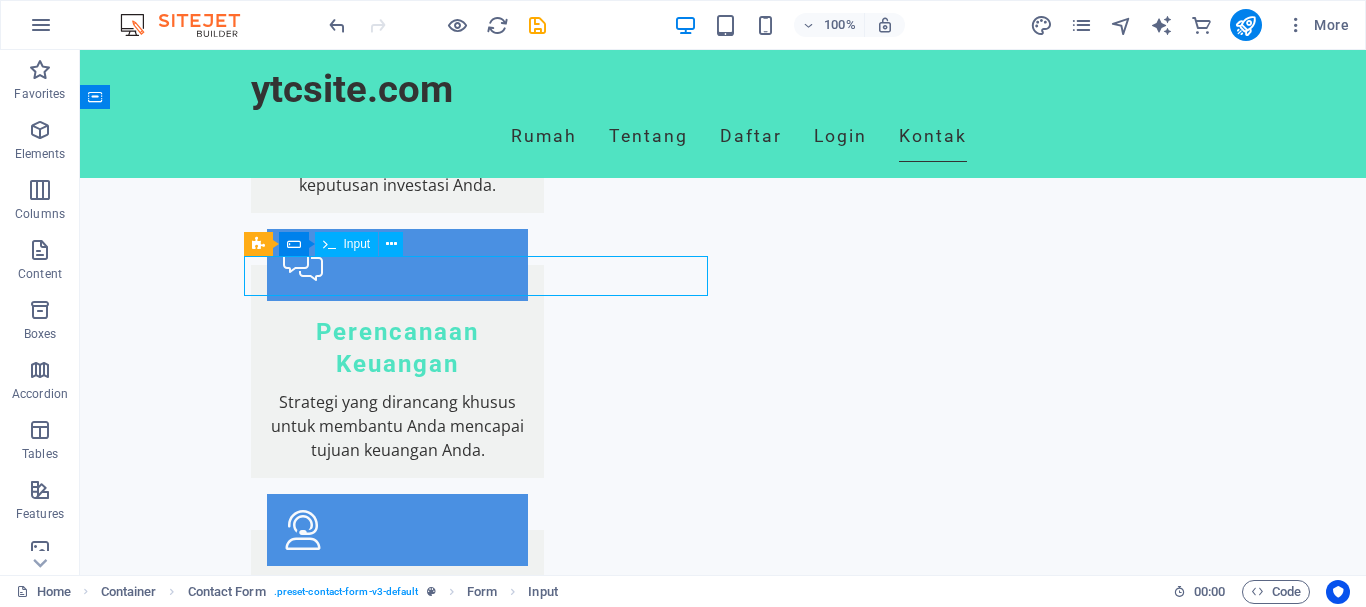 click on "Input" at bounding box center (357, 244) 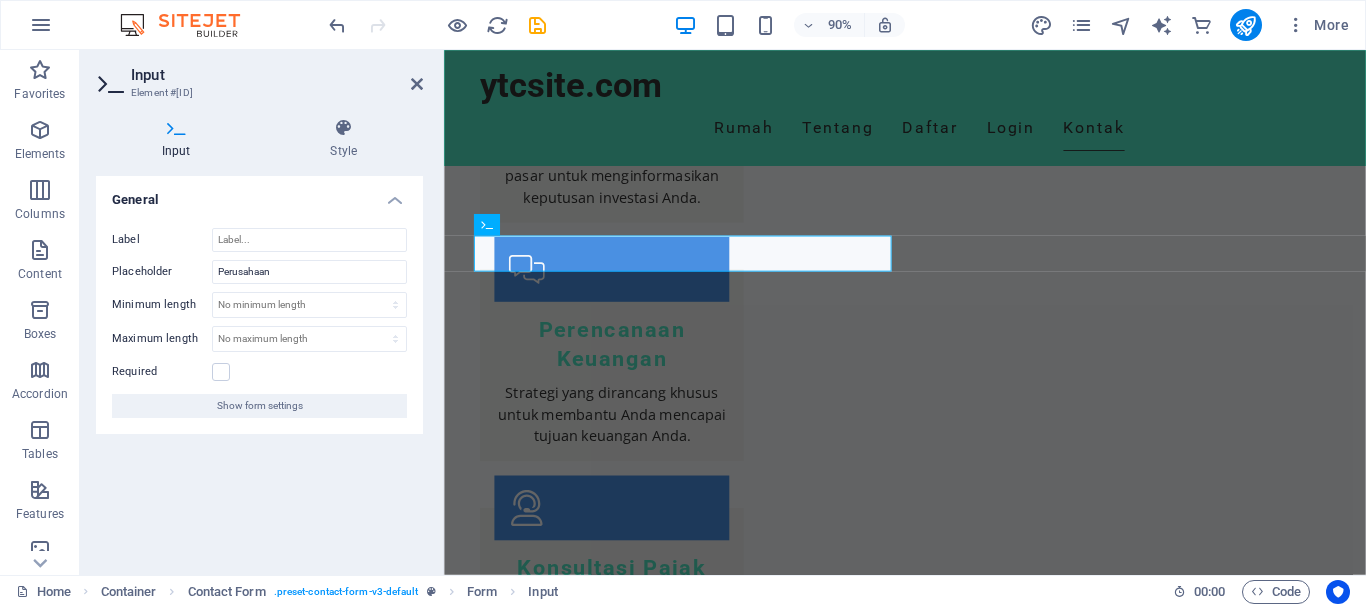 scroll, scrollTop: 2181, scrollLeft: 0, axis: vertical 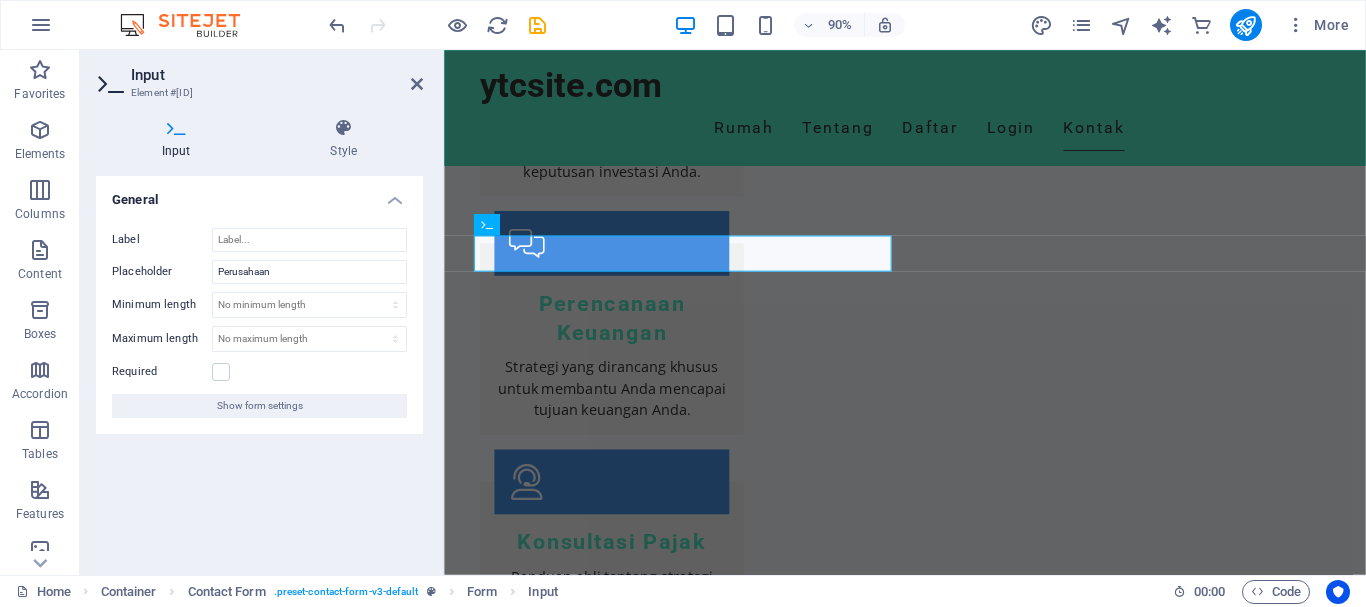 click on "Input" at bounding box center [180, 139] 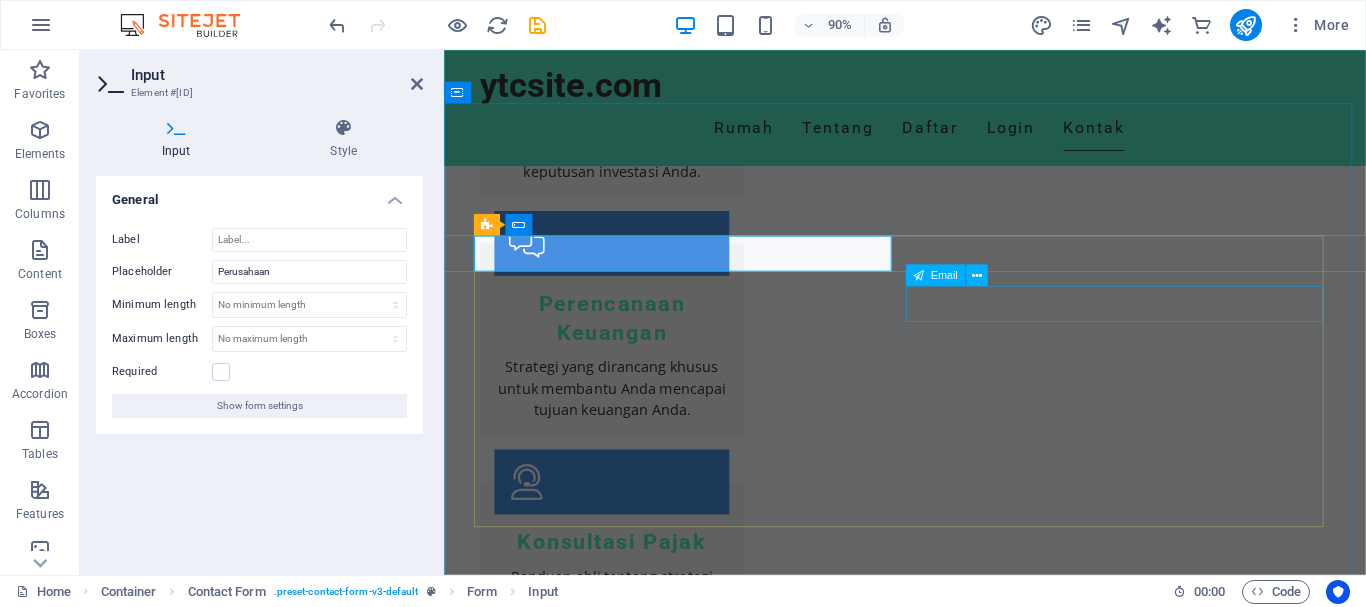 click at bounding box center [1196, 2429] 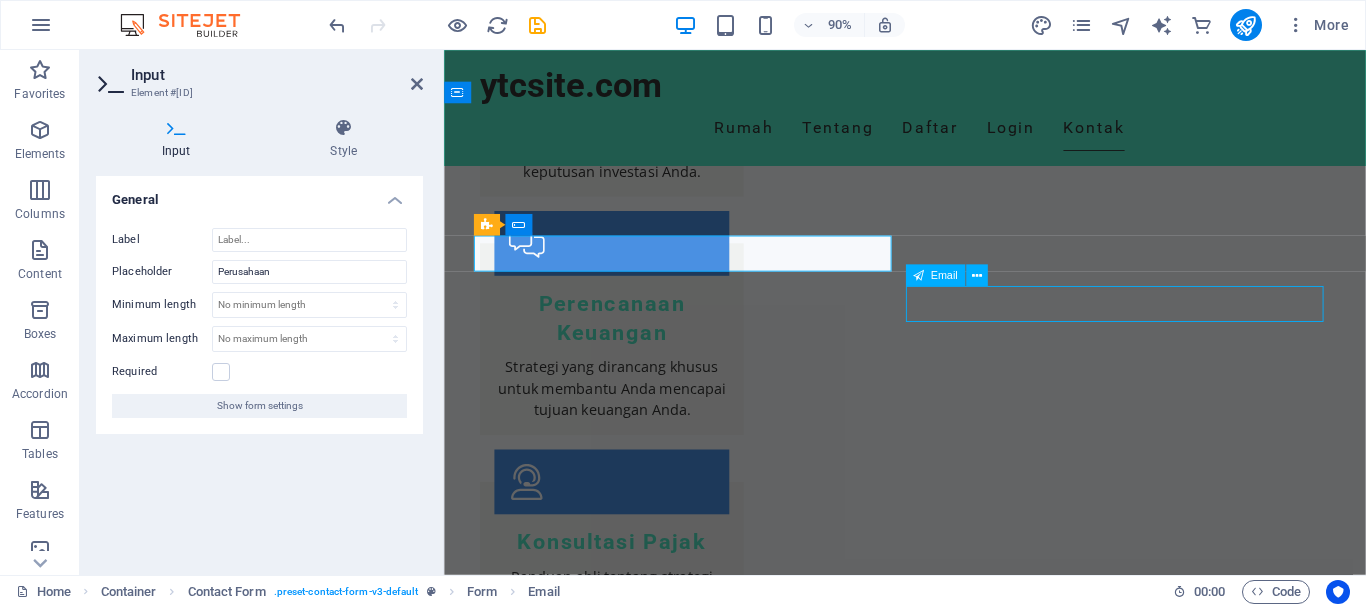 scroll, scrollTop: 2152, scrollLeft: 0, axis: vertical 